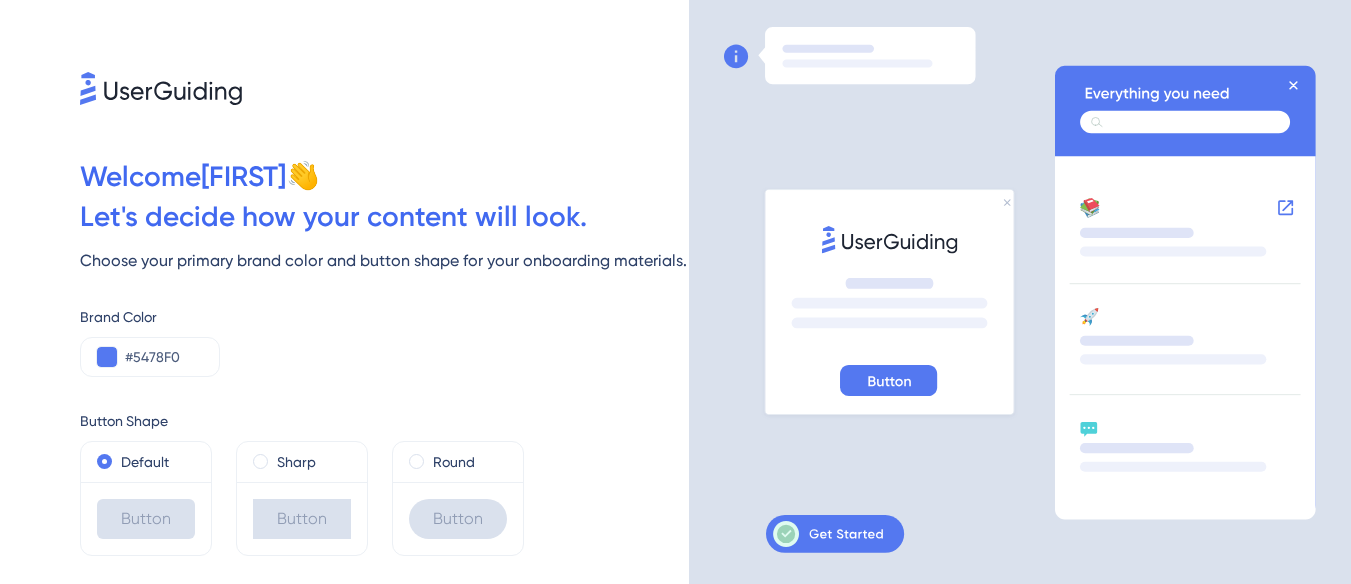 scroll, scrollTop: 0, scrollLeft: 0, axis: both 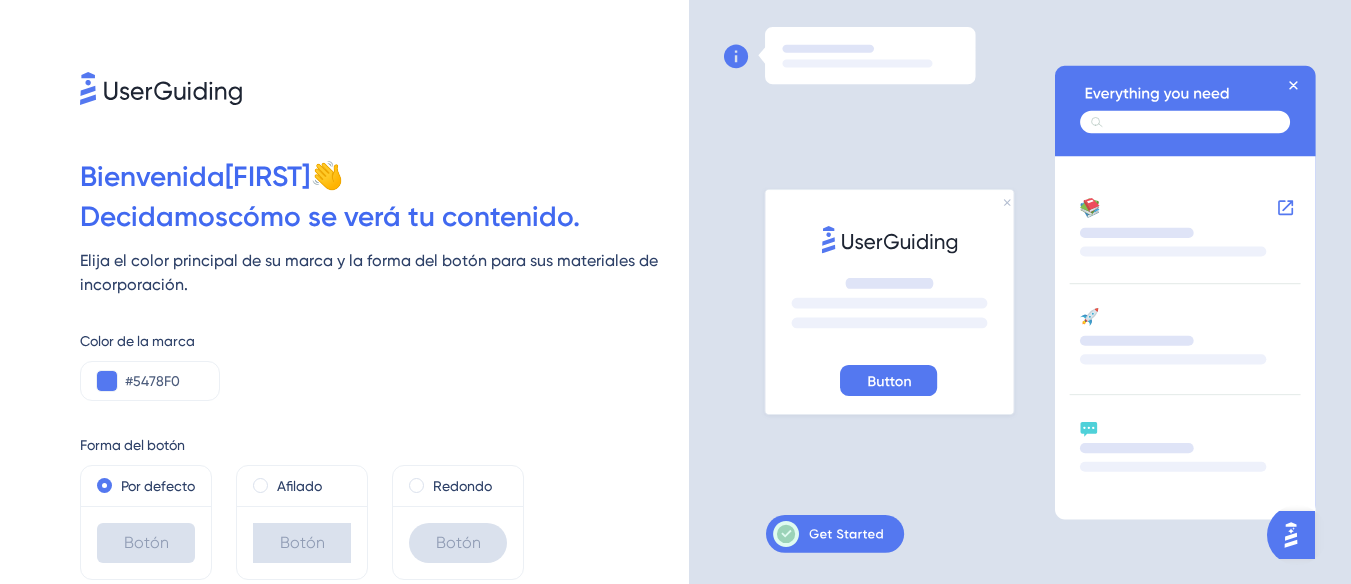 click on "Welcome [NAME] 👋 Decidamos cómo se verá tu contenido. Elija el color principal de su marca y la forma del botón para sus materiales de incorporación. Color de la marca #5478F0 Forma del botón Por defecto Botón Afilado Botón Redondo Botón Próximo" at bounding box center [344, 292] 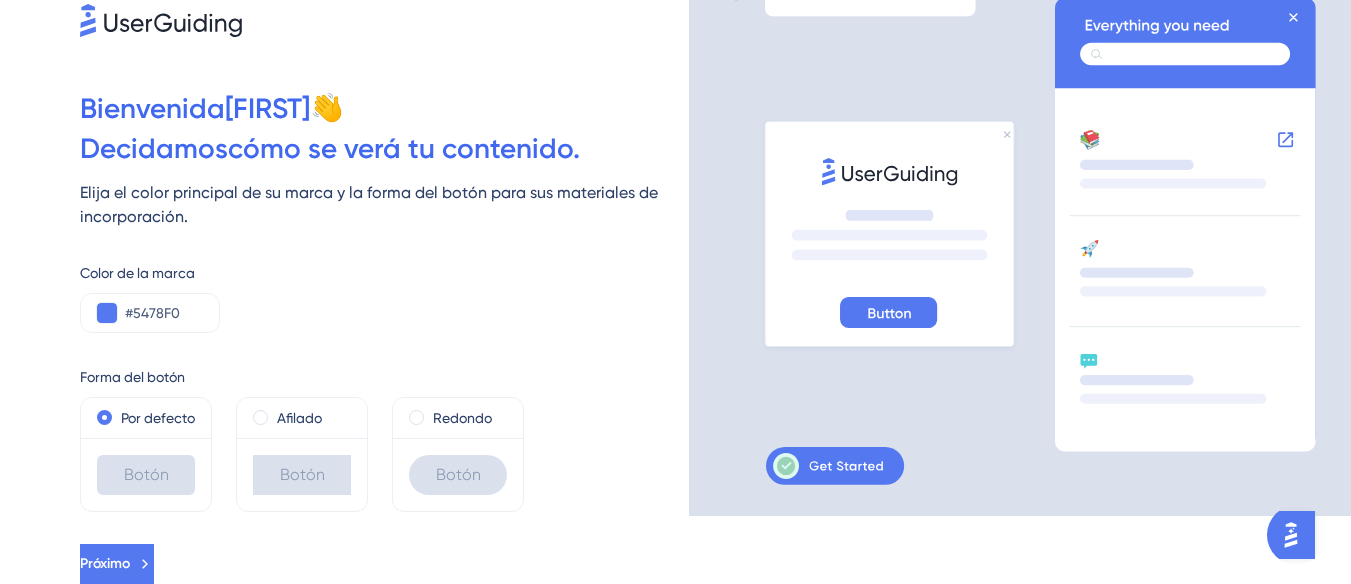 scroll, scrollTop: 92, scrollLeft: 0, axis: vertical 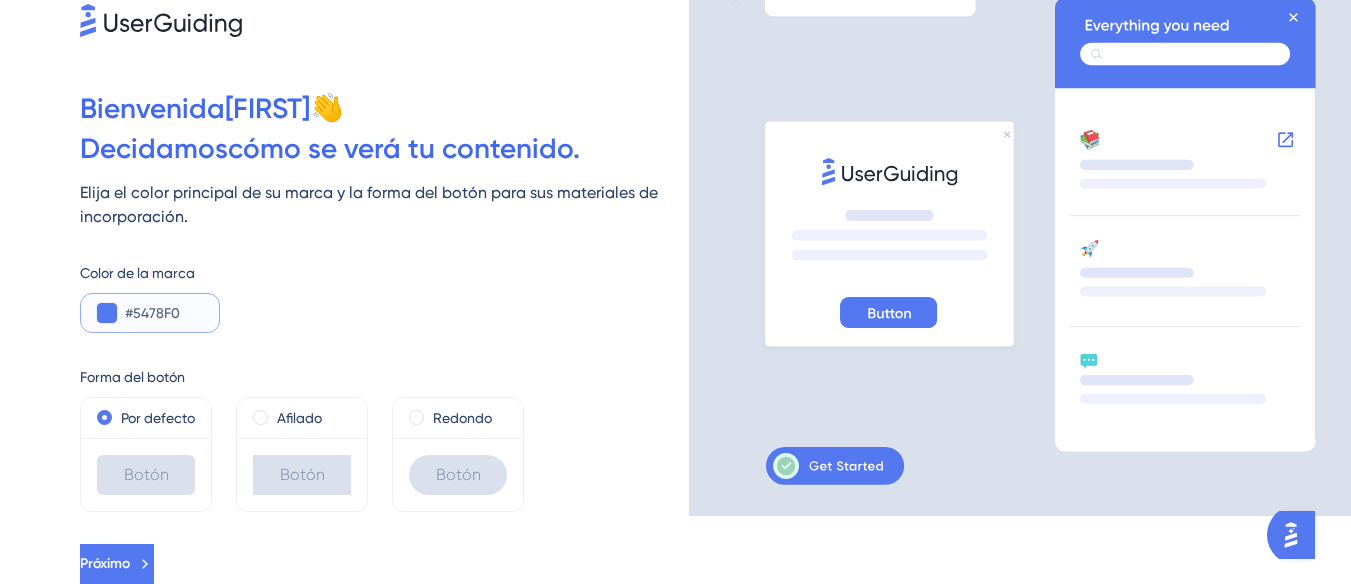 click at bounding box center [107, 313] 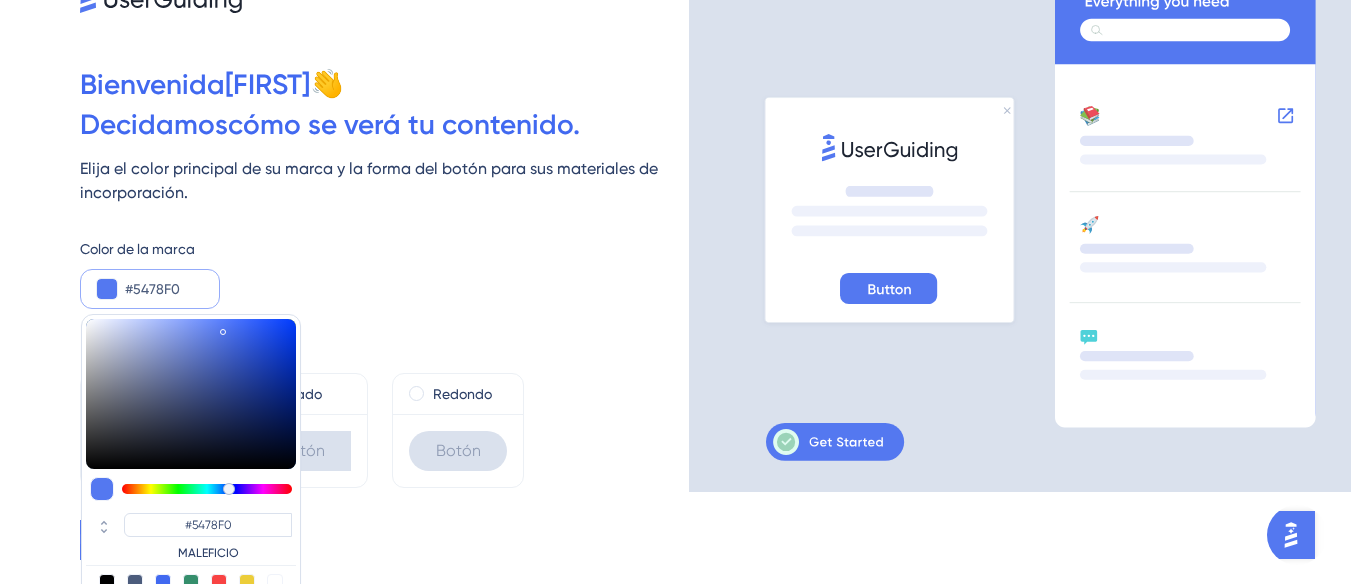 click on "Color de la marca" at bounding box center (384, 249) 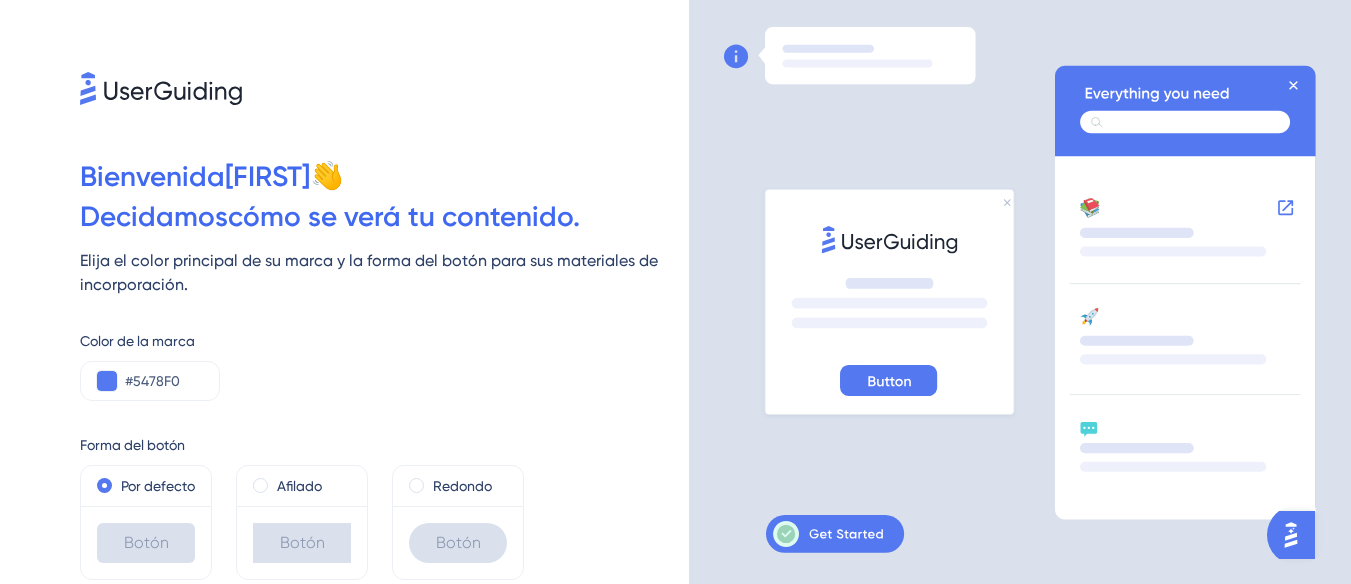 scroll, scrollTop: 92, scrollLeft: 0, axis: vertical 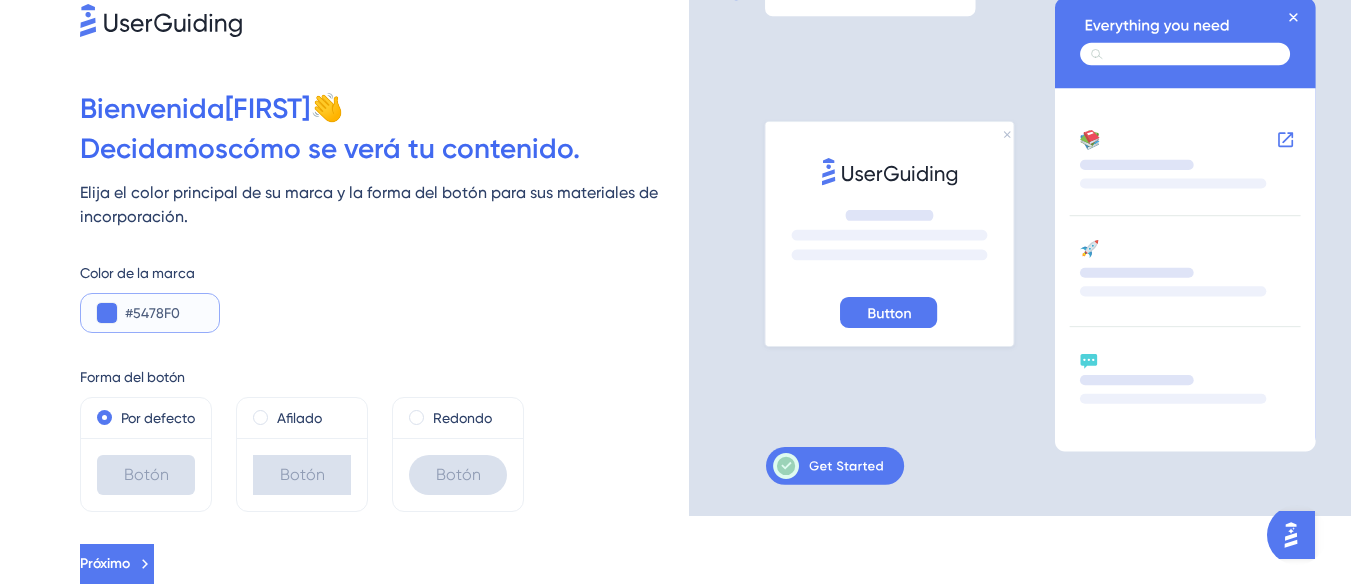 click at bounding box center [107, 313] 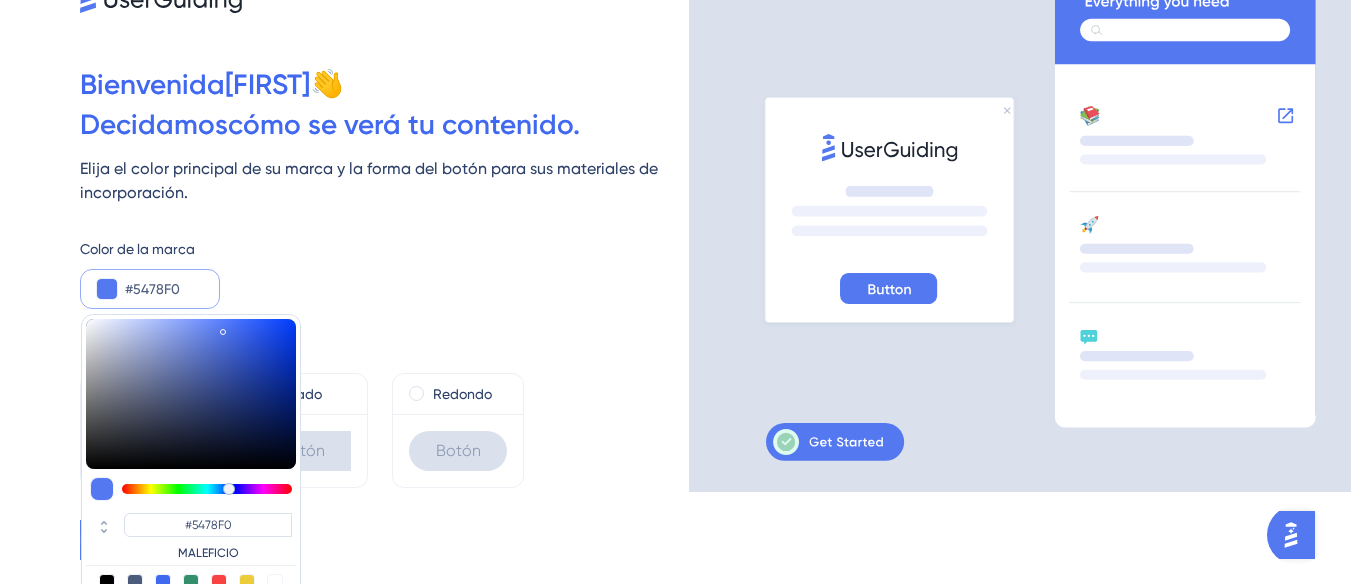 type on "#f054cd" 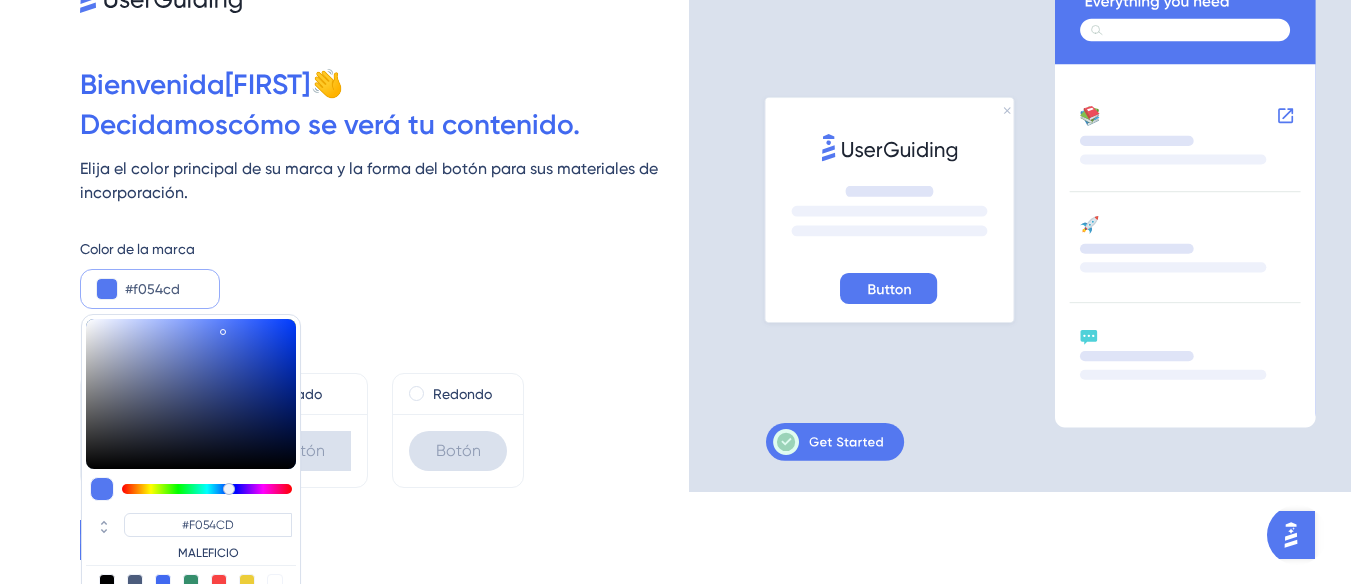 click at bounding box center [207, 489] 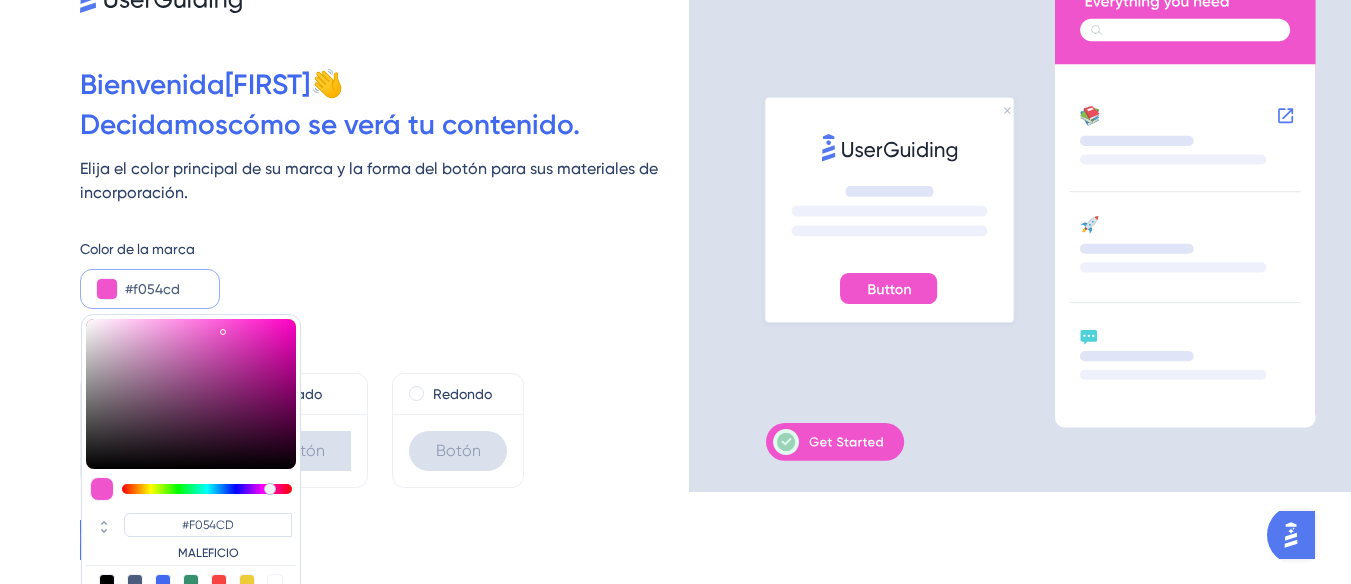 type on "#ec4fc9" 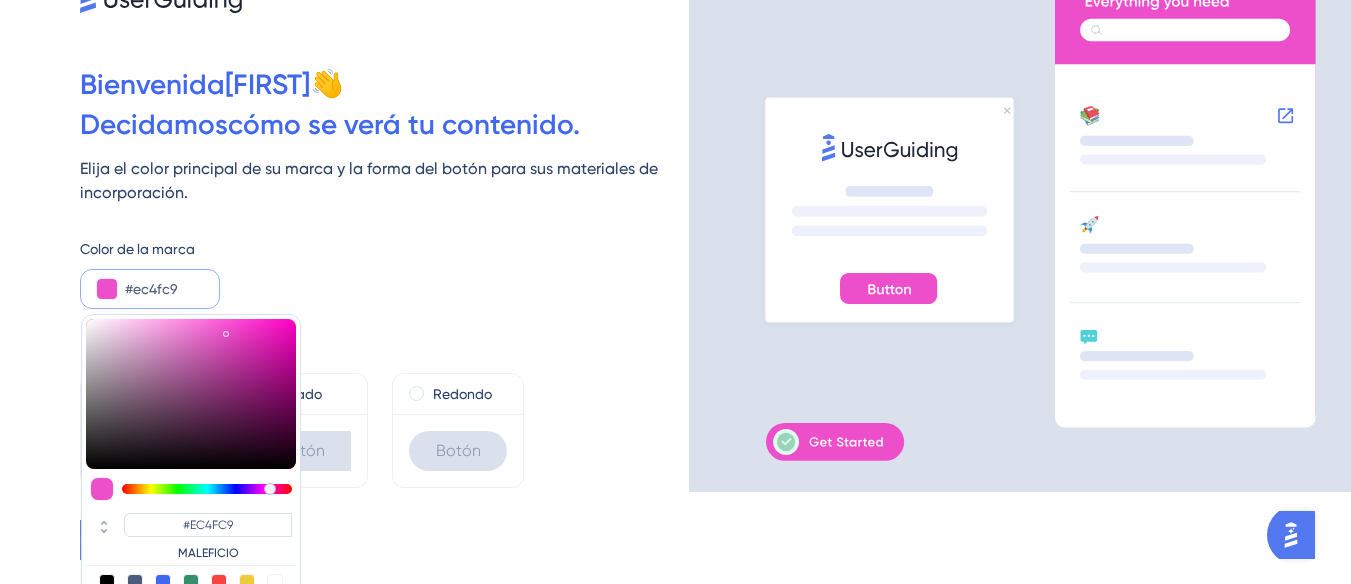 type on "#ec50c9" 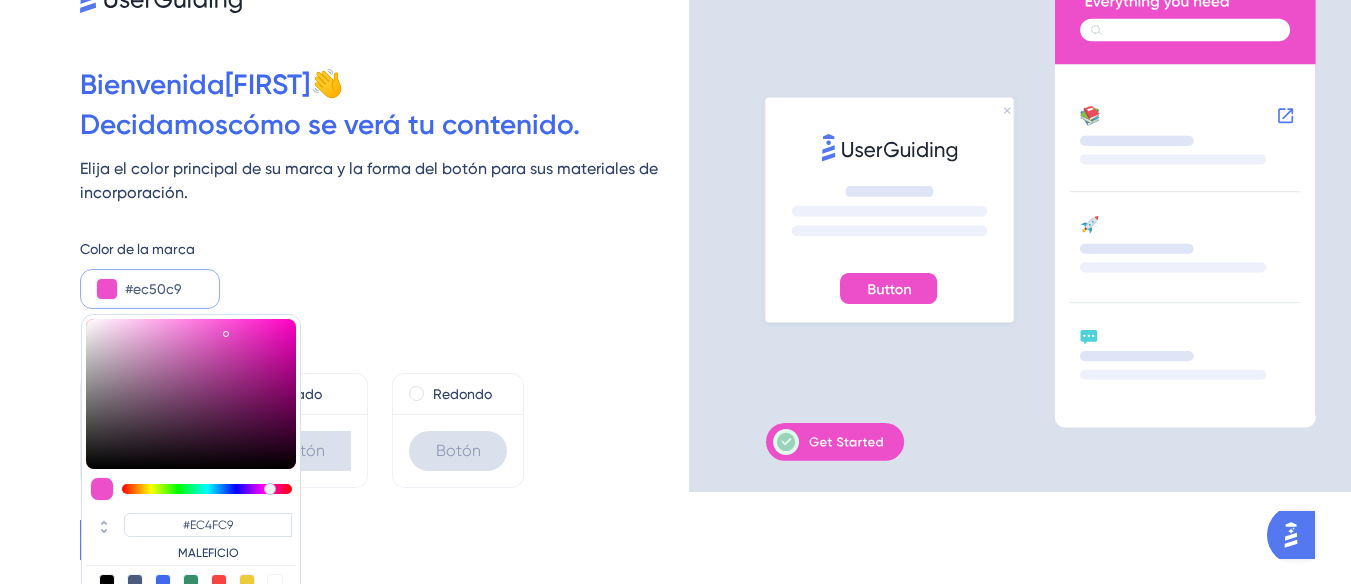 type on "#EC50C9" 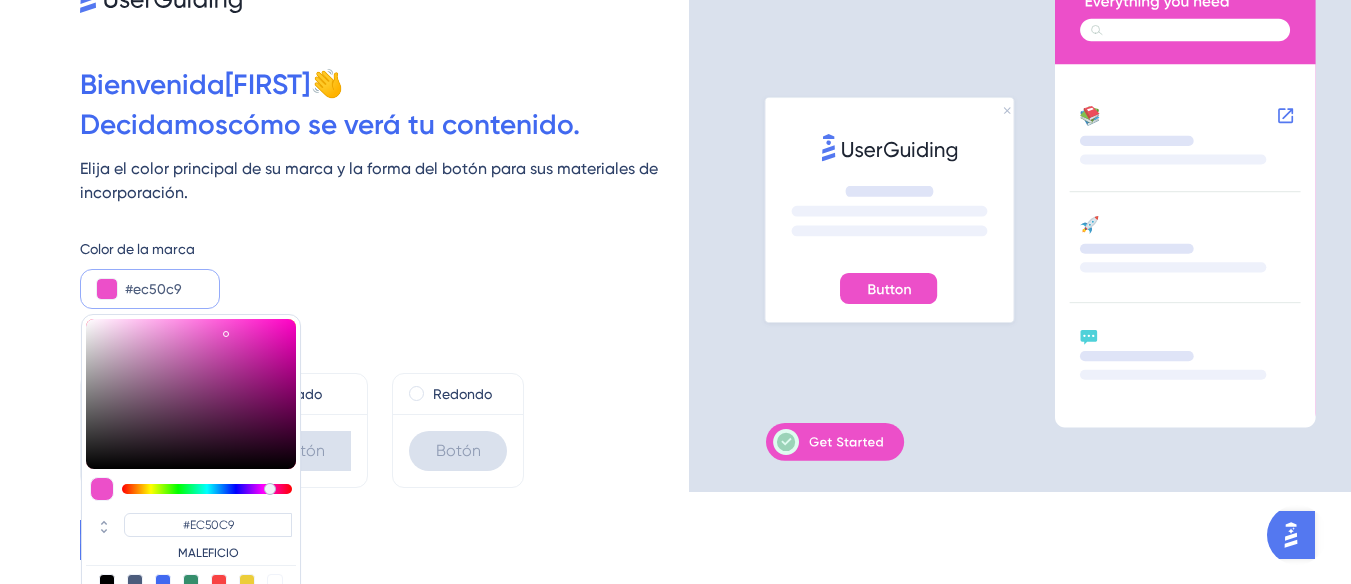 type on "#eb68cd" 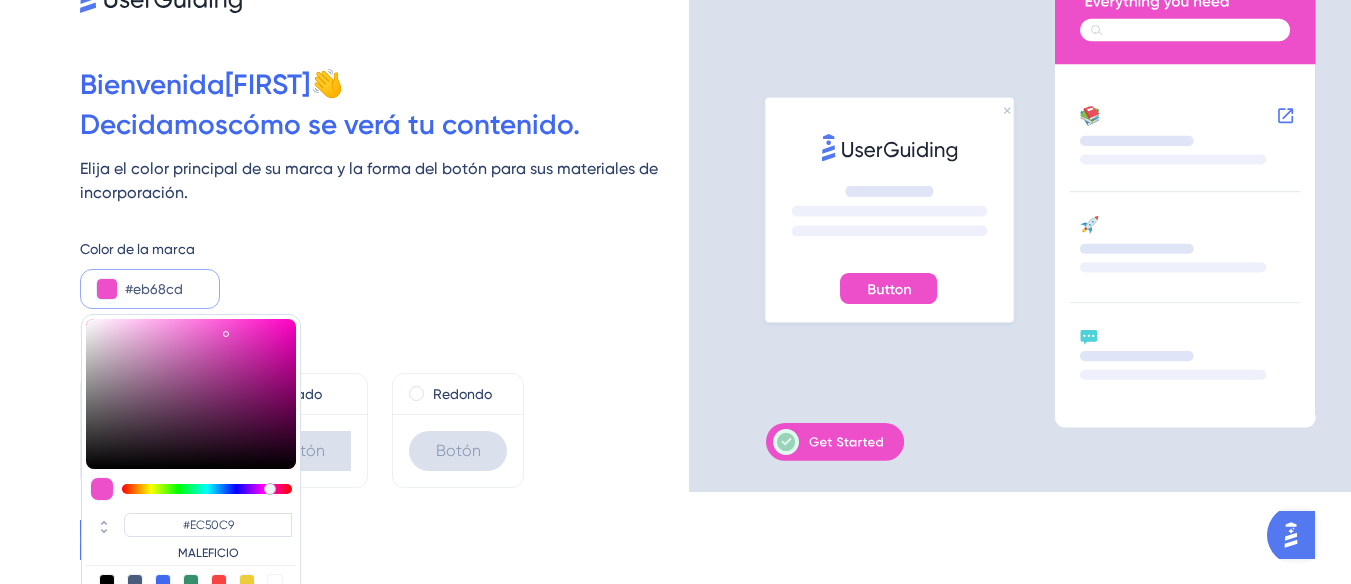 type on "#EB68CD" 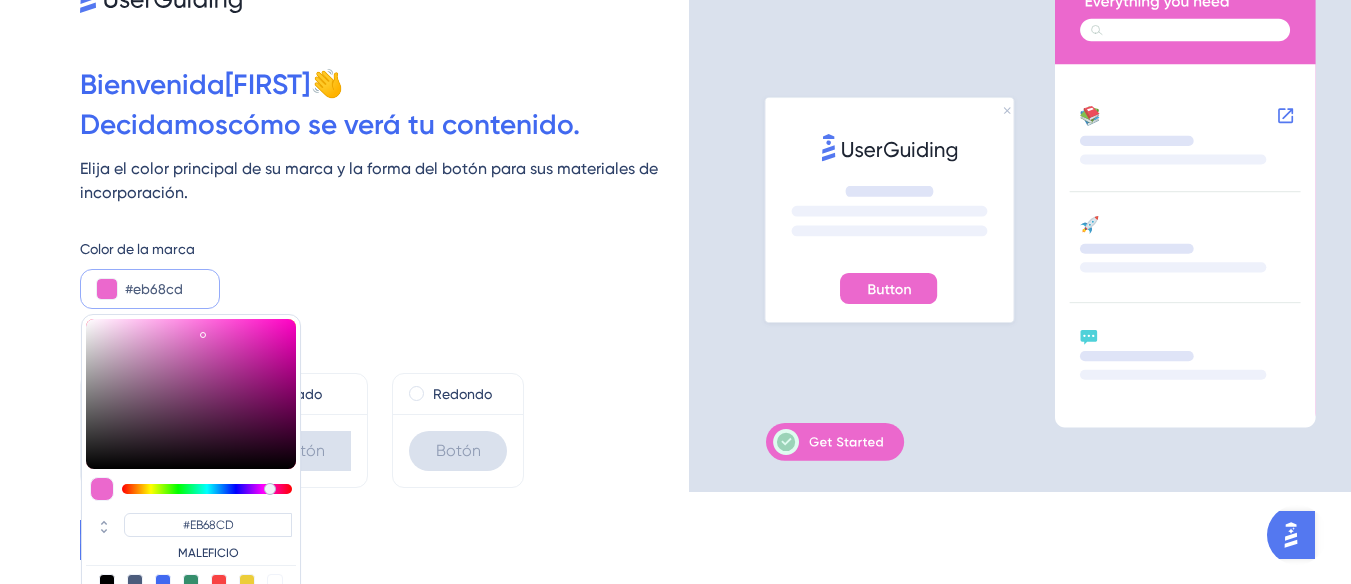 type on "#e96dcc" 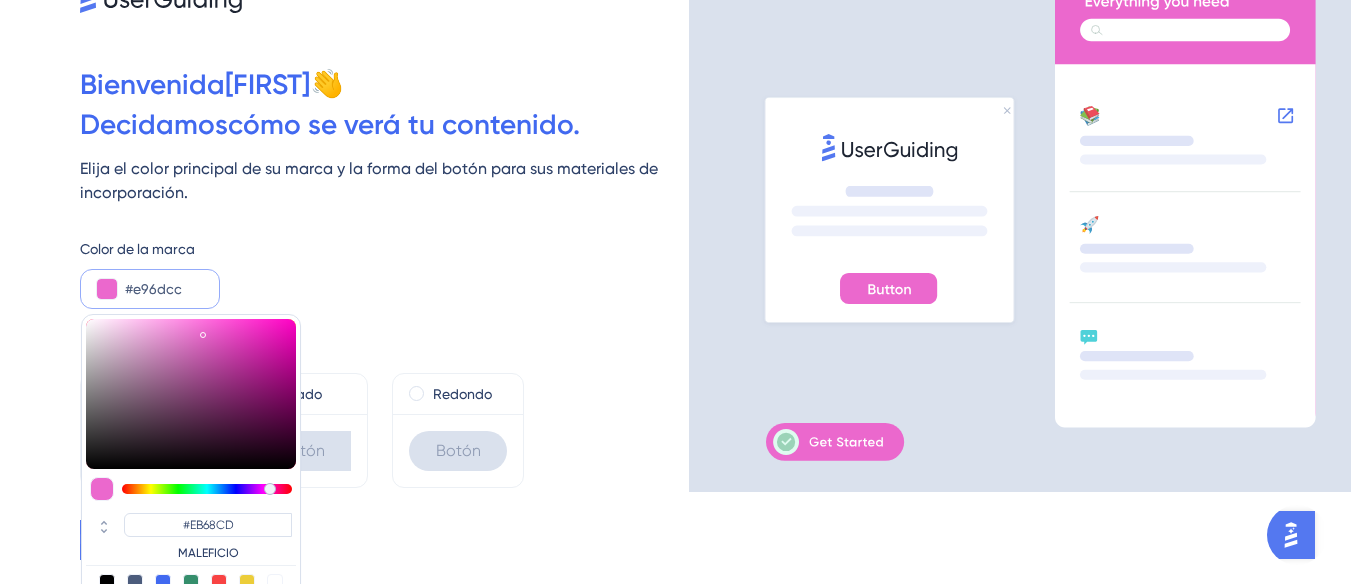 type on "#E96DCC" 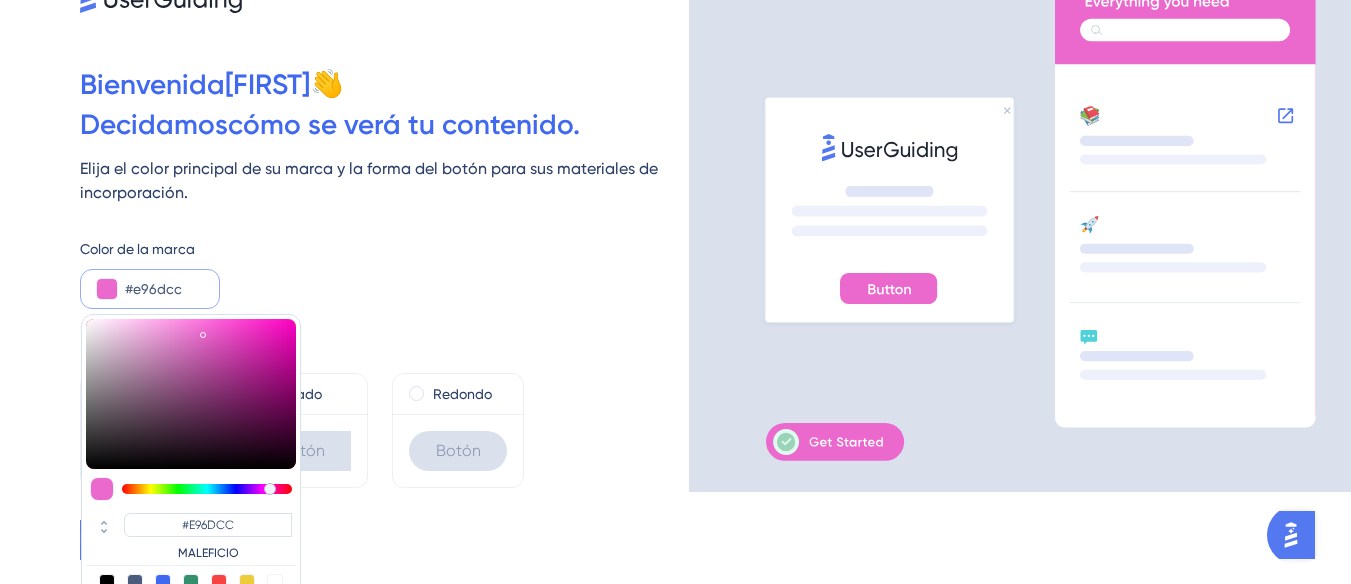 type on "#e770cb" 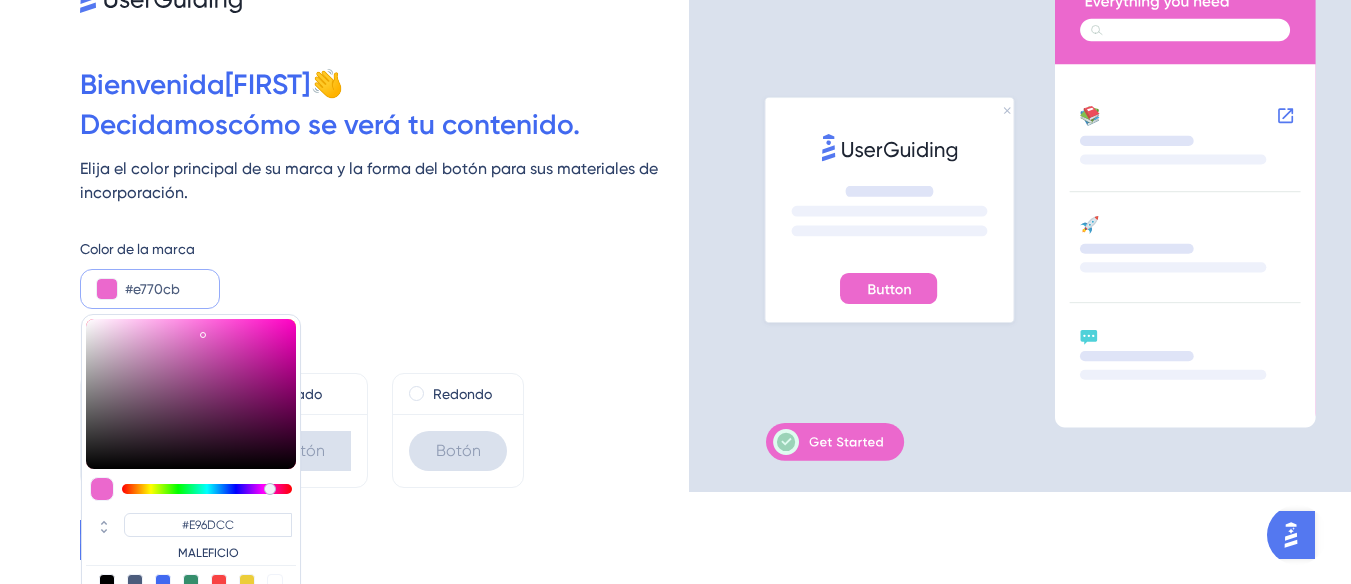 type on "#E770CB" 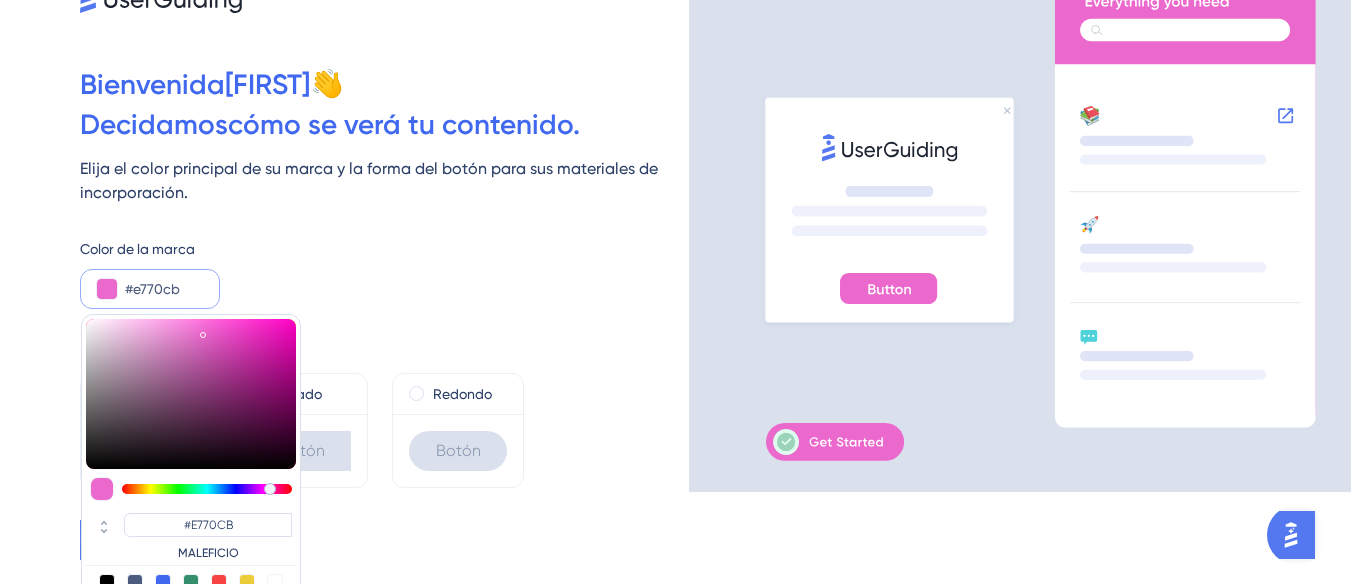 type on "#e673cb" 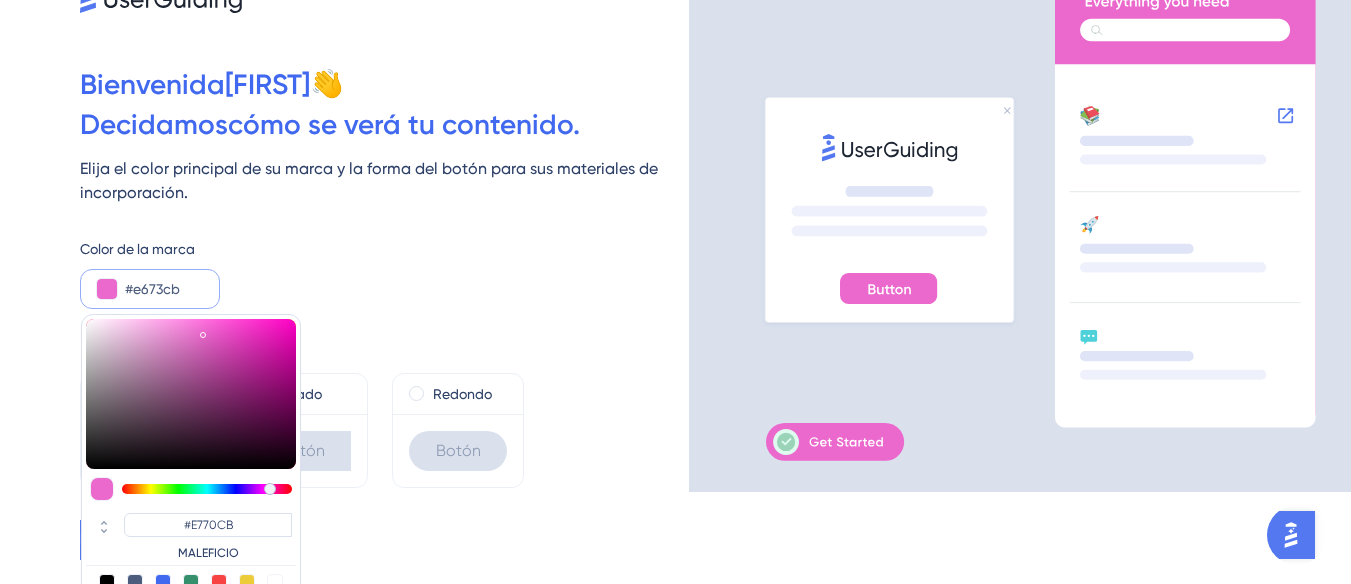 type on "#E673CB" 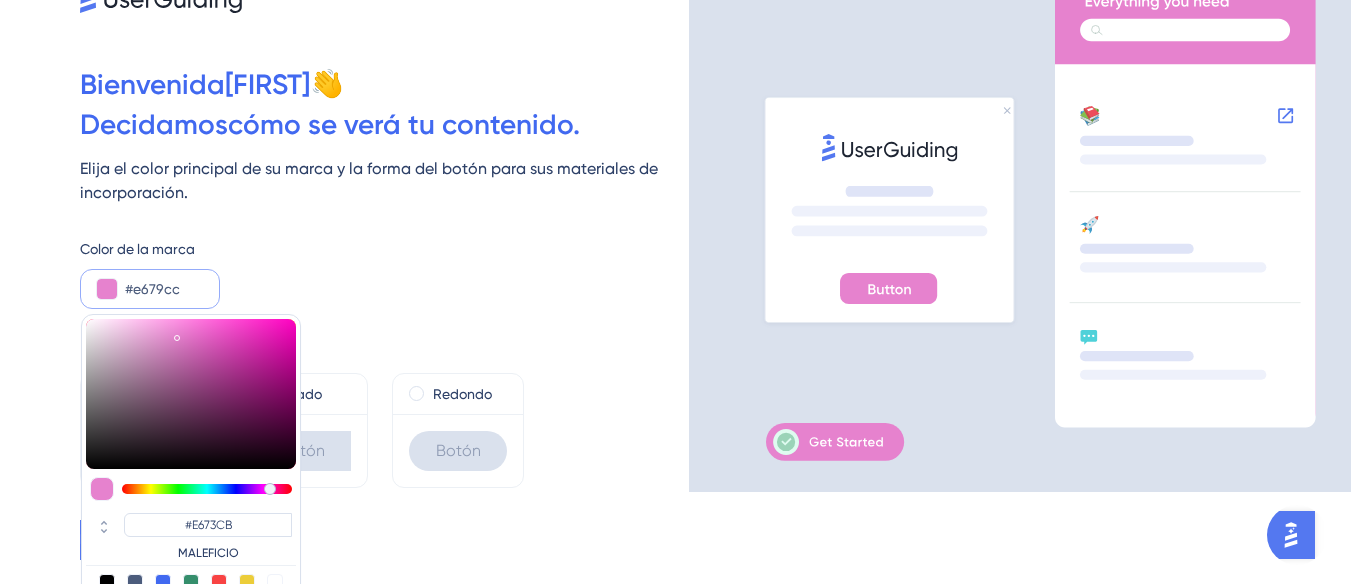 type on "#e682ce" 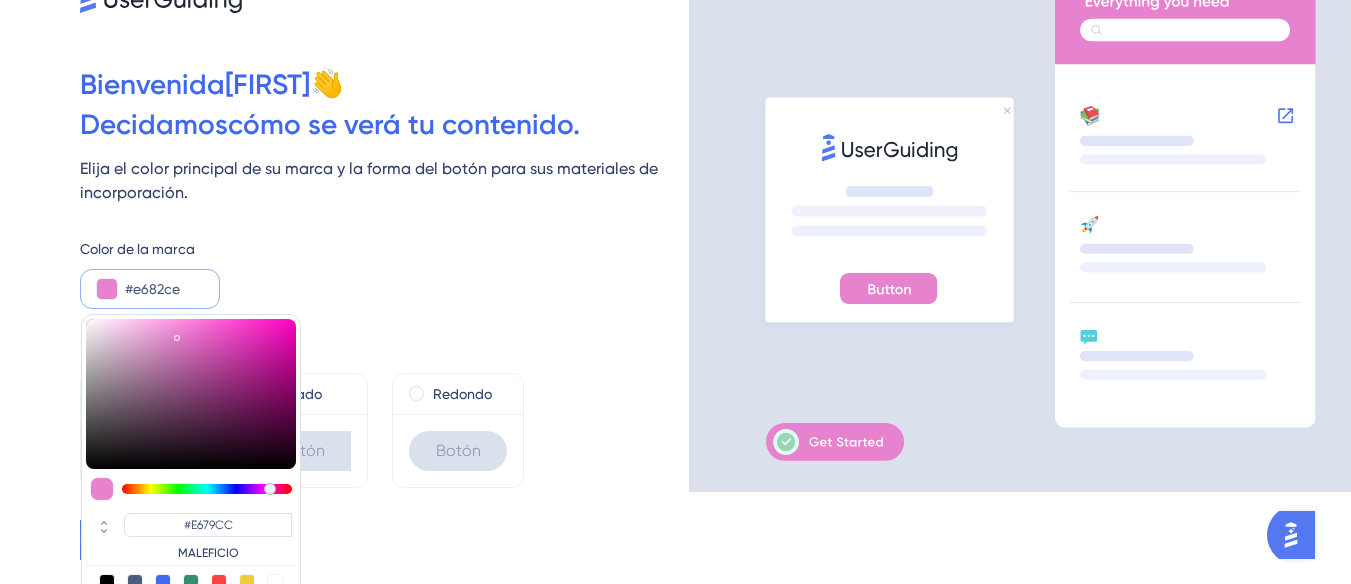 type on "#E682CE" 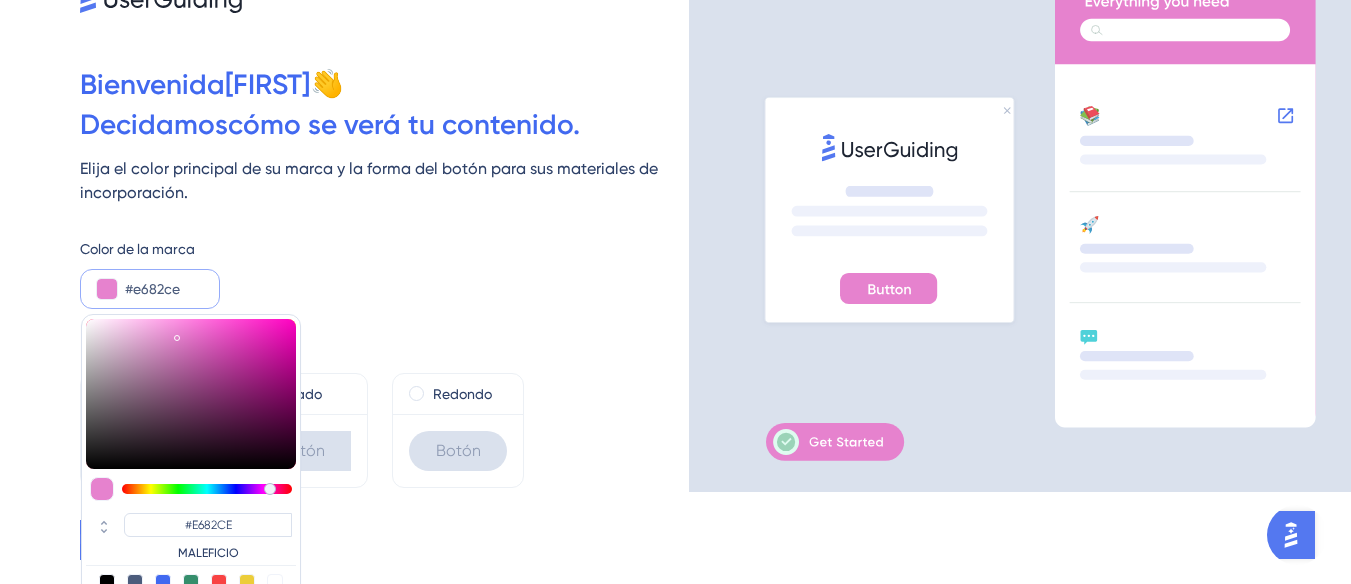 type on "#e68acf" 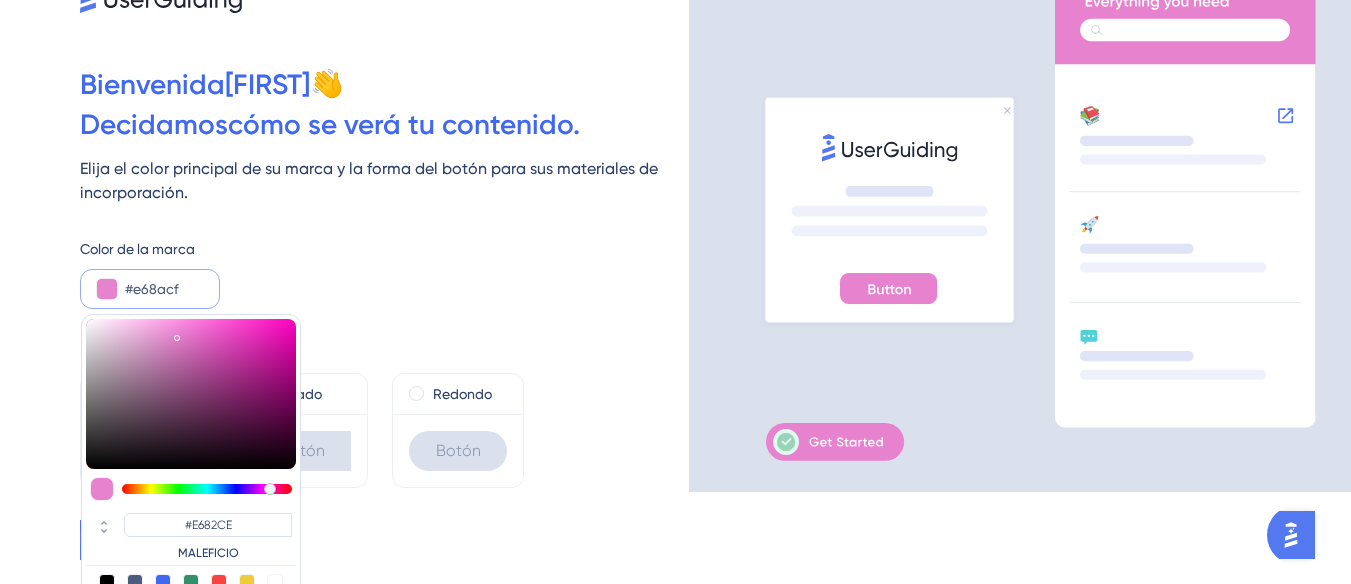 type on "#E68ACF" 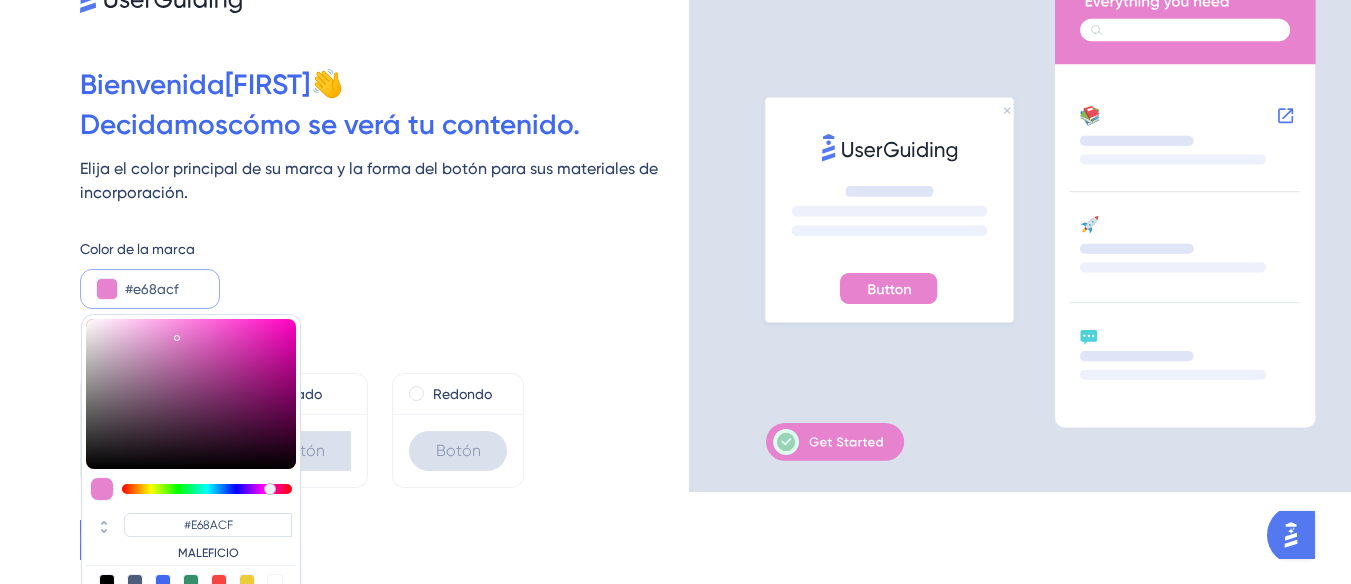 type on "#e78fd1" 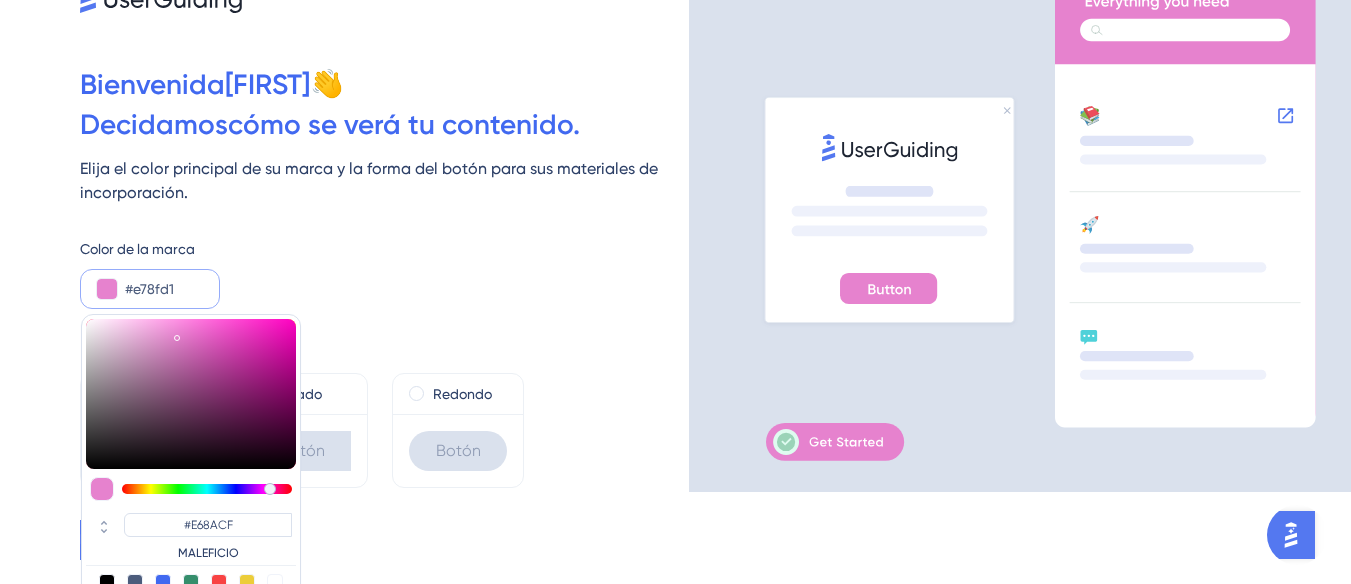 type on "#E78FD1" 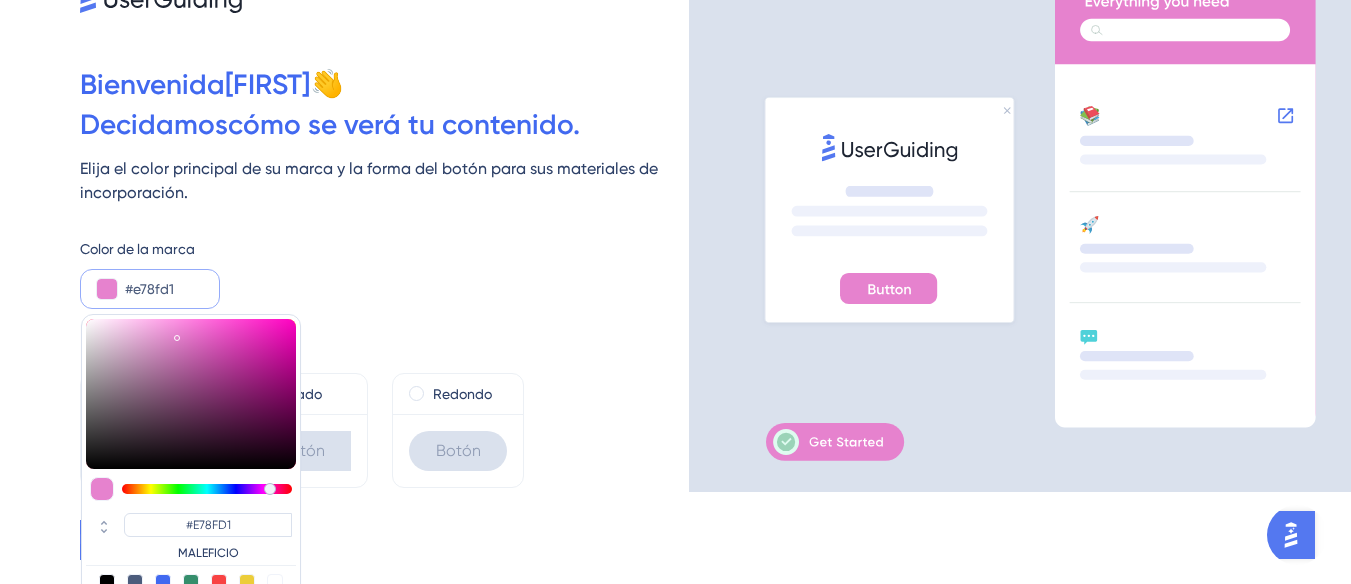 type on "#e995d4" 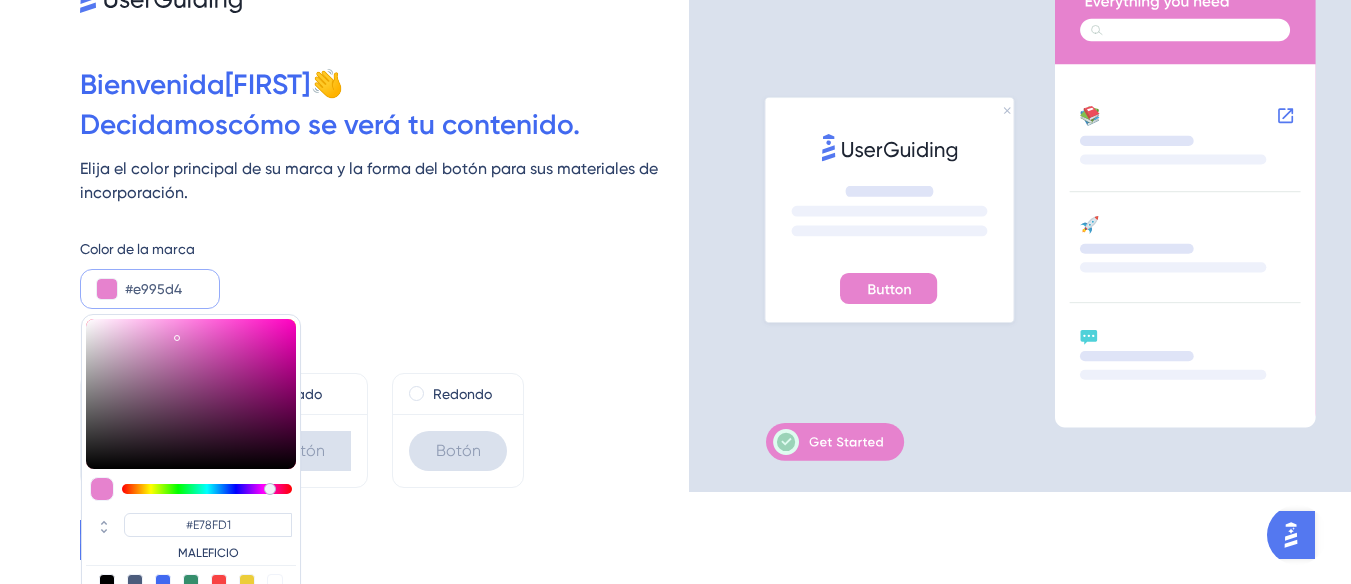 type on "#E995D4" 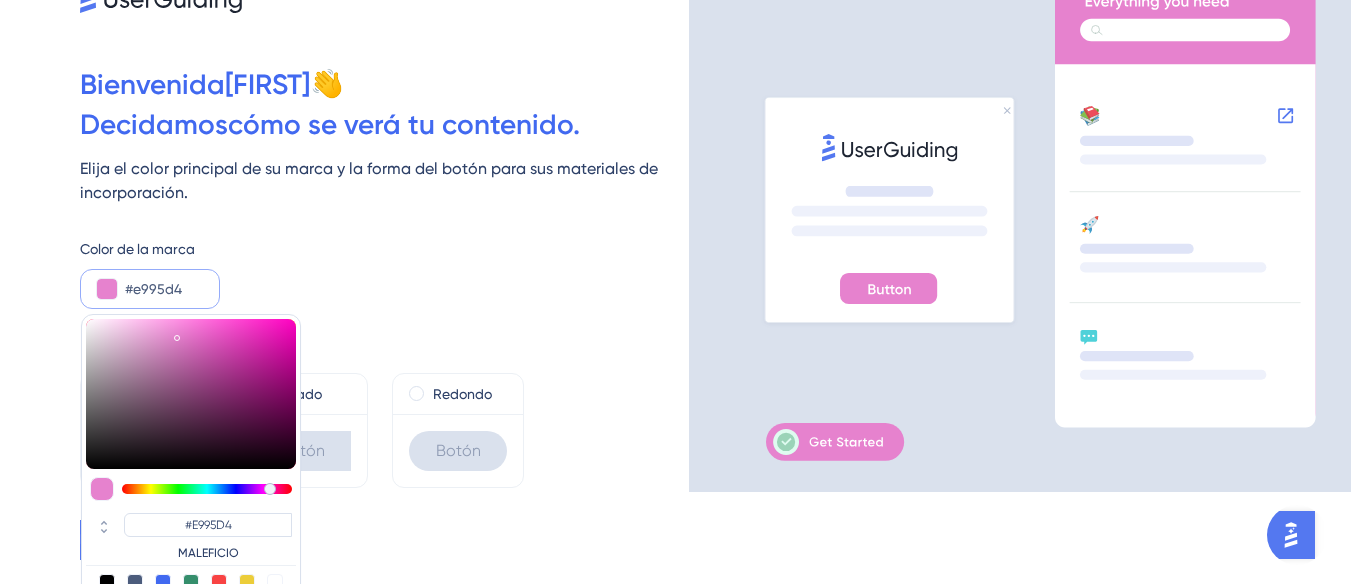 type on "#e996d4" 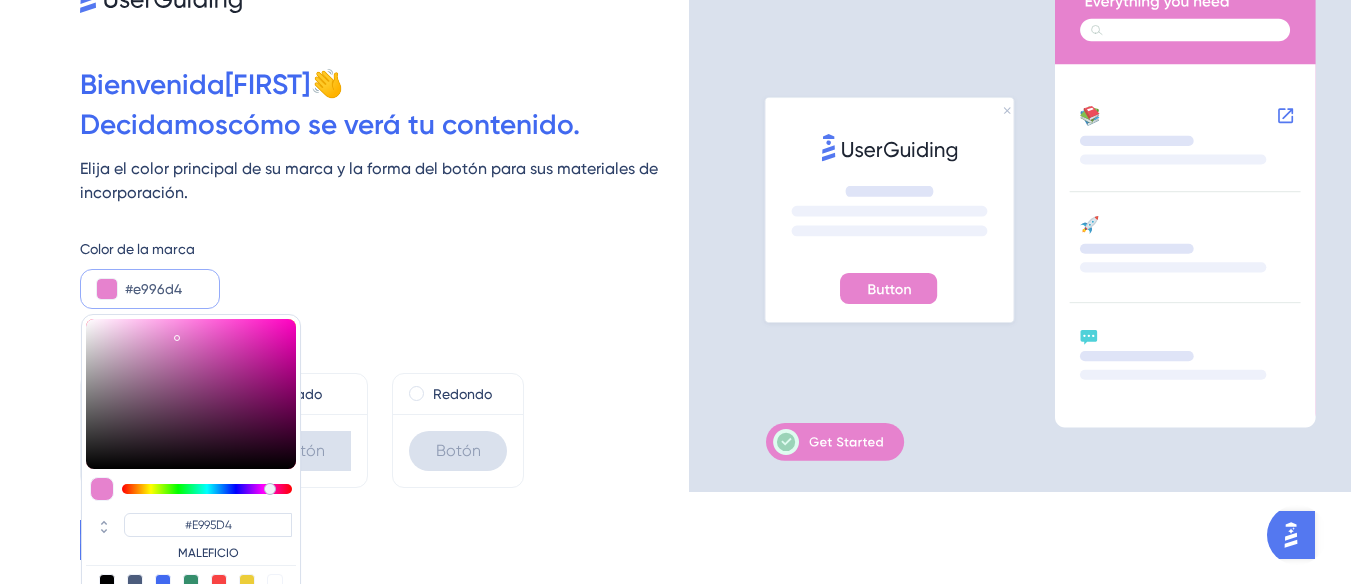 type on "#E996D4" 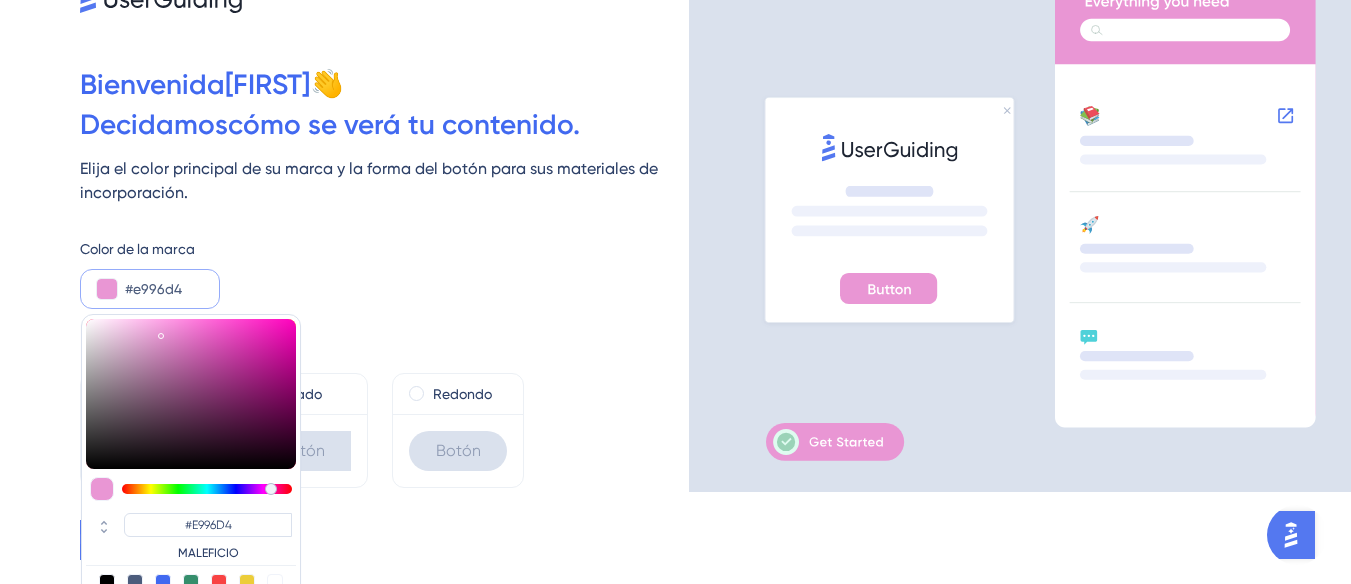 type on "#e999d5" 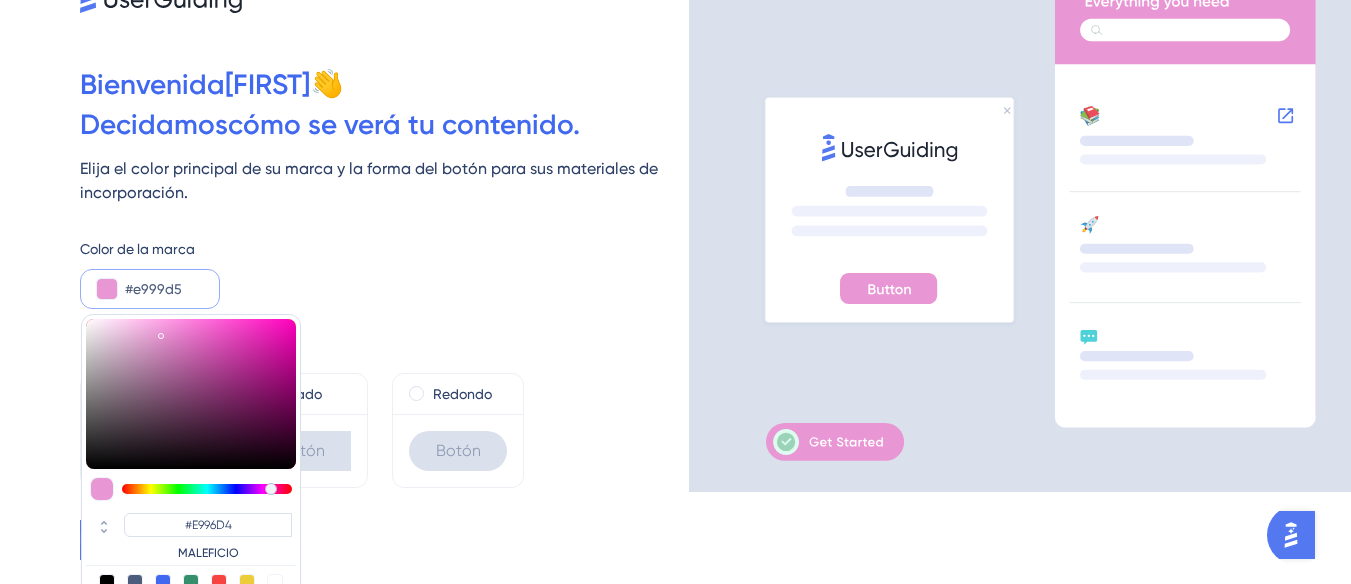 type on "#E999D5" 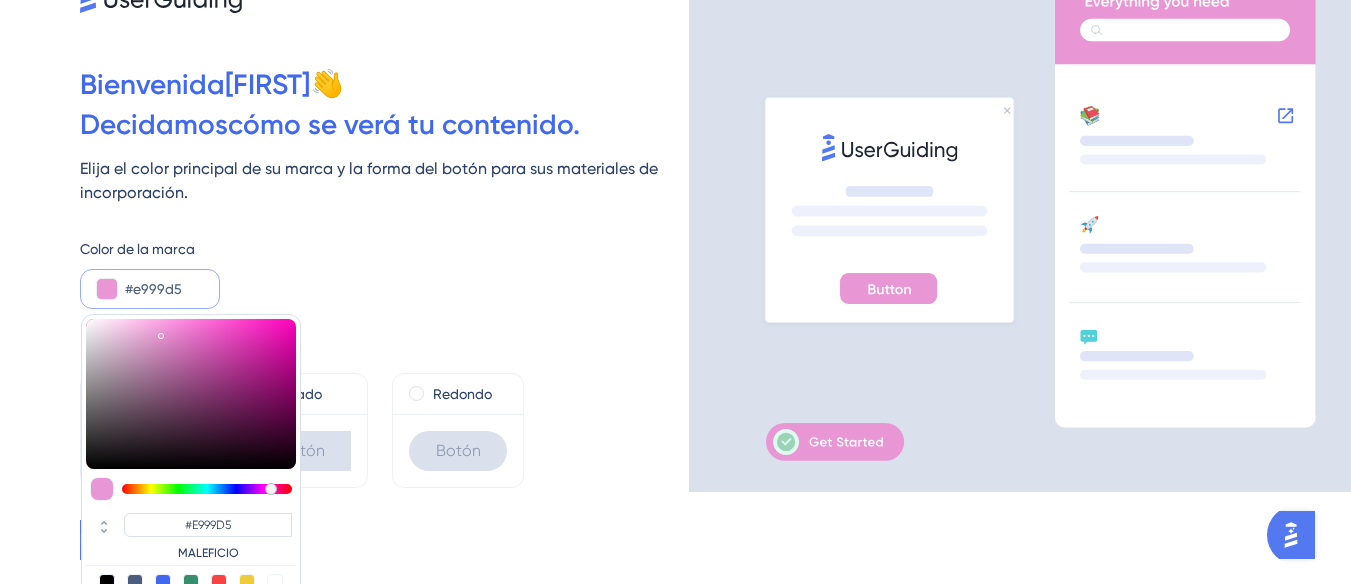 type on "#e99bd5" 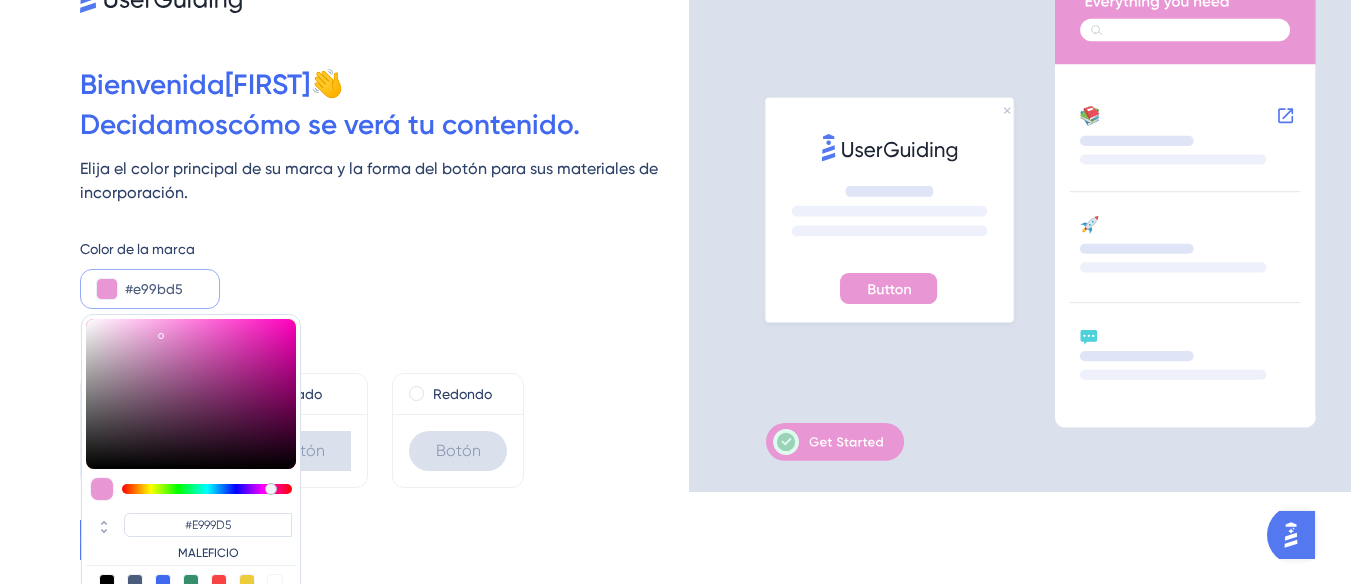 type on "#E99BD5" 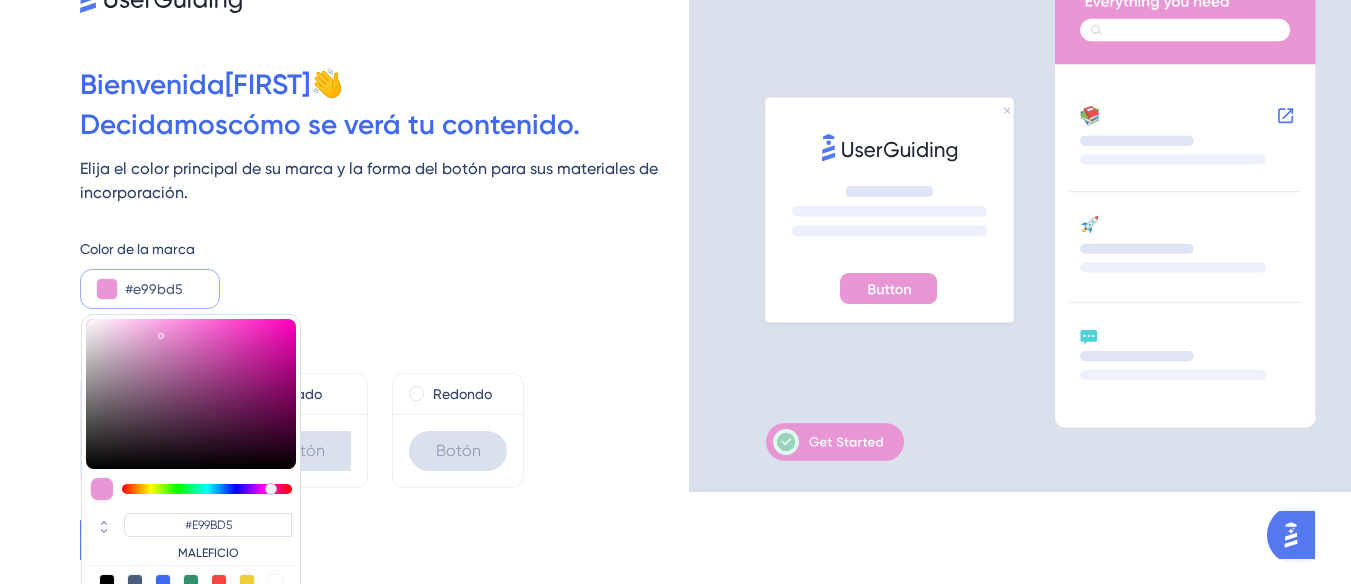 type on "#e99fd6" 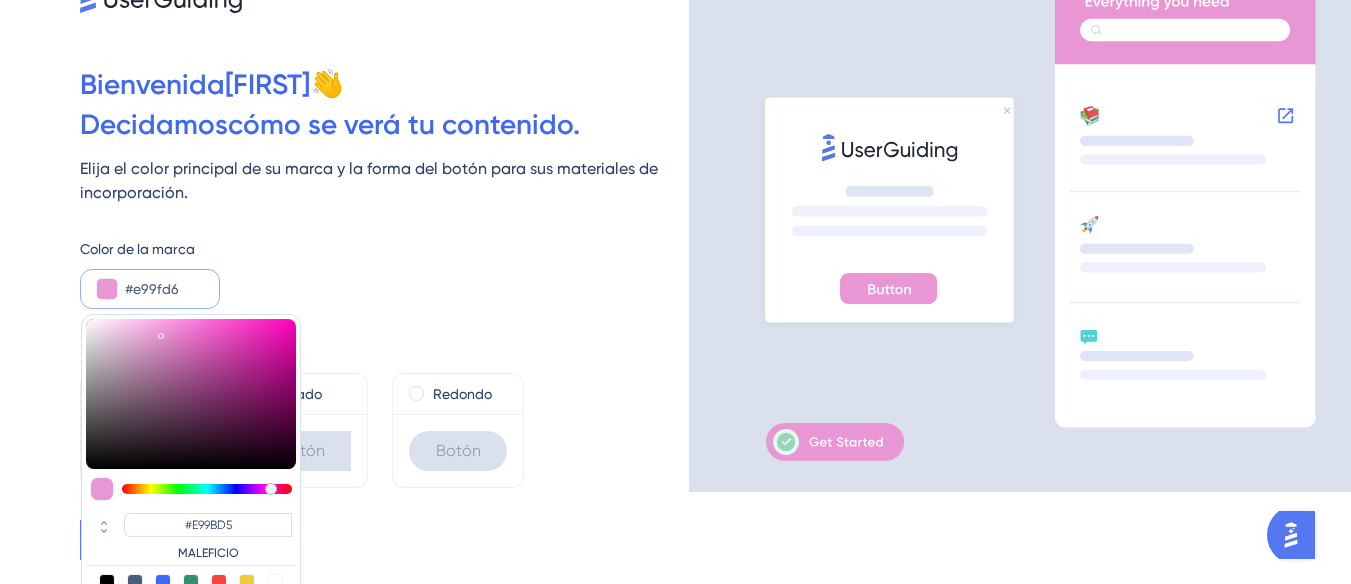 type on "#E99FD6" 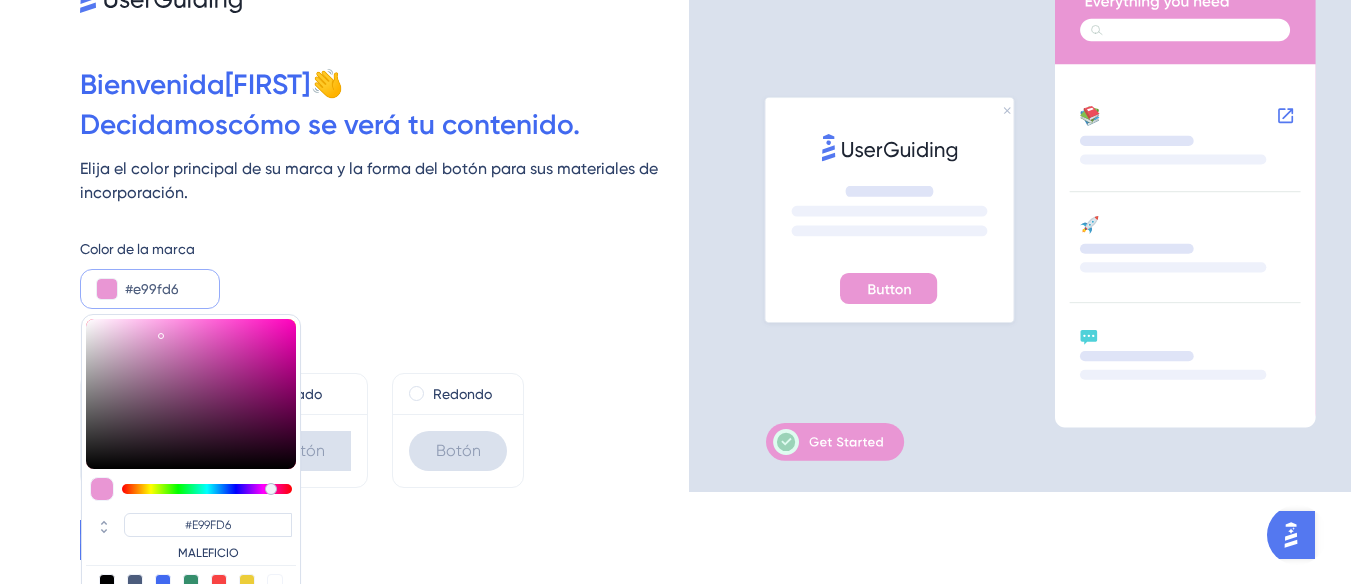 type on "#e9a1d6" 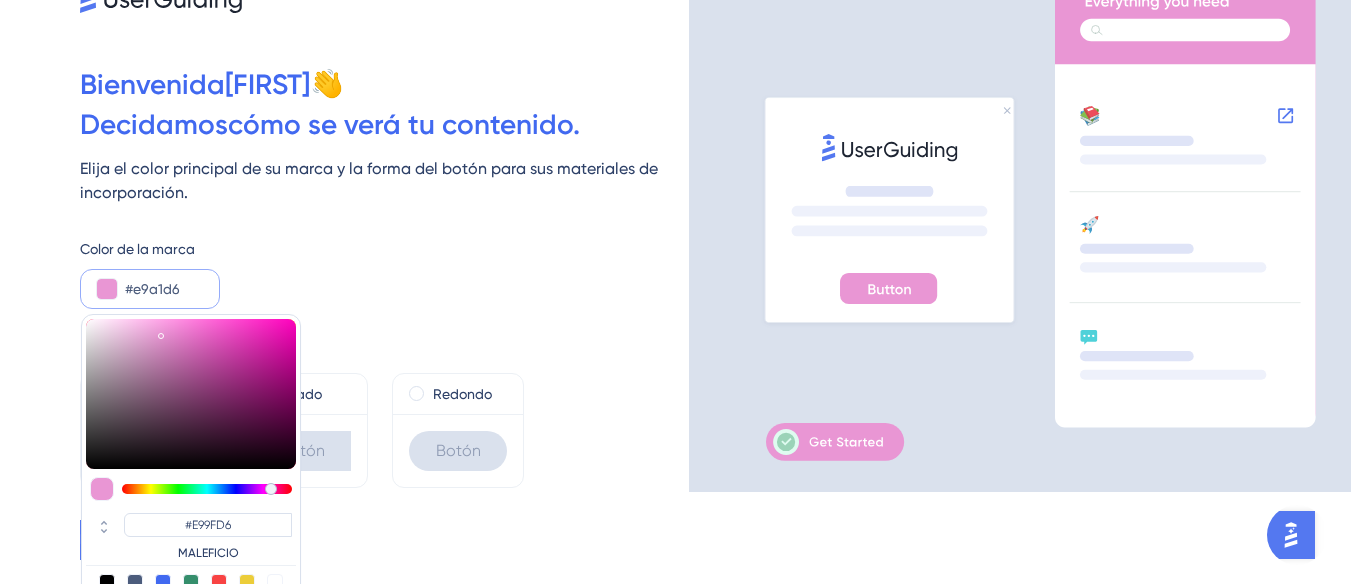 type on "#E9A1D6" 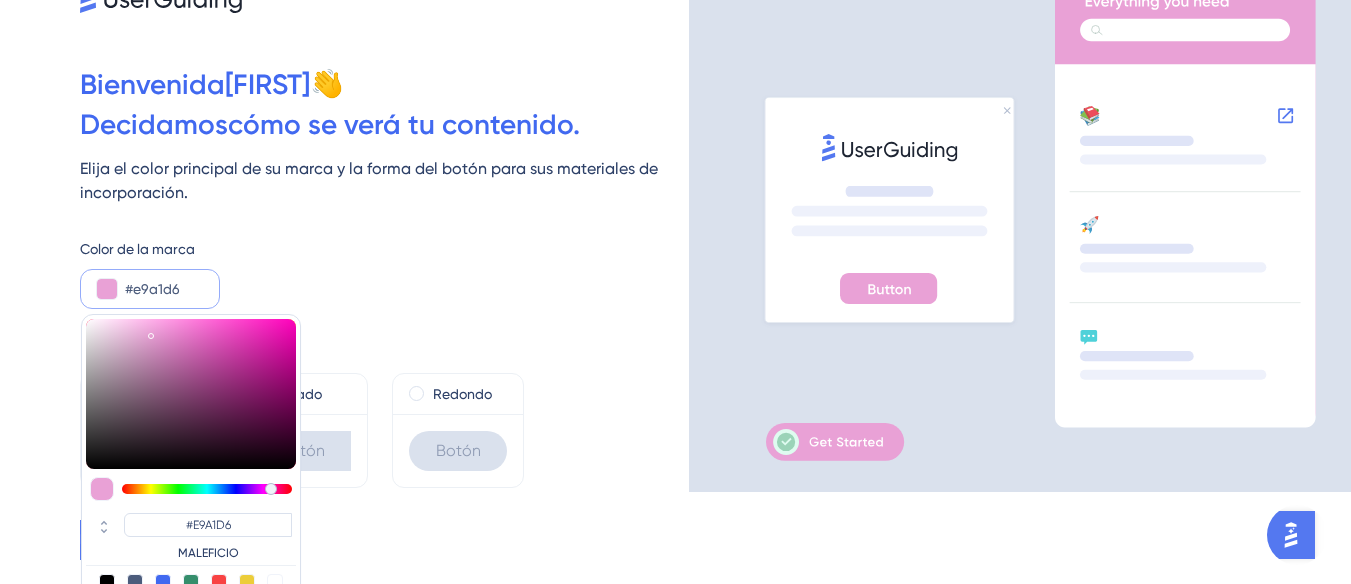 type on "#e9a3d6" 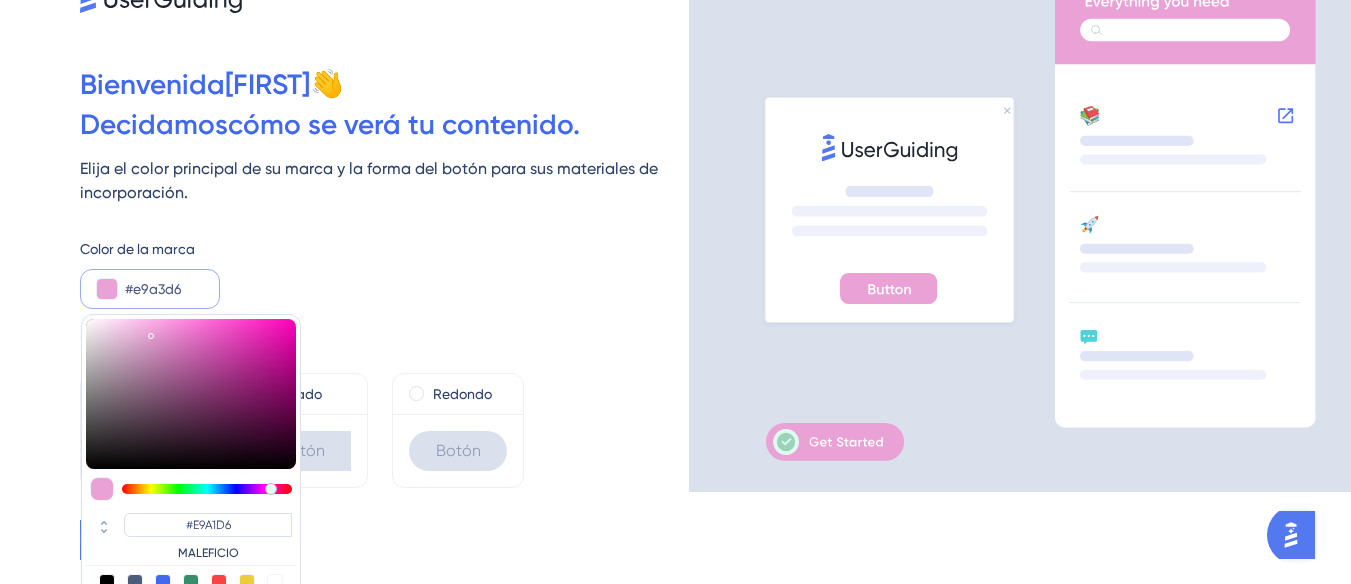 type on "#E9A3D6" 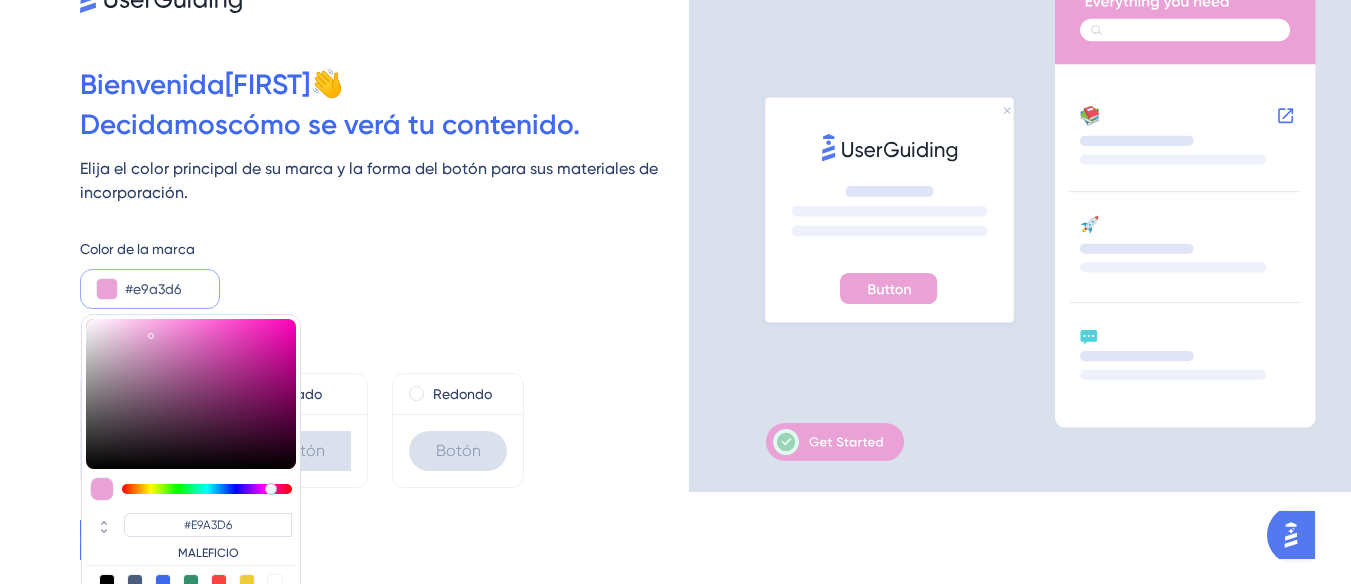 type on "#e9a4d6" 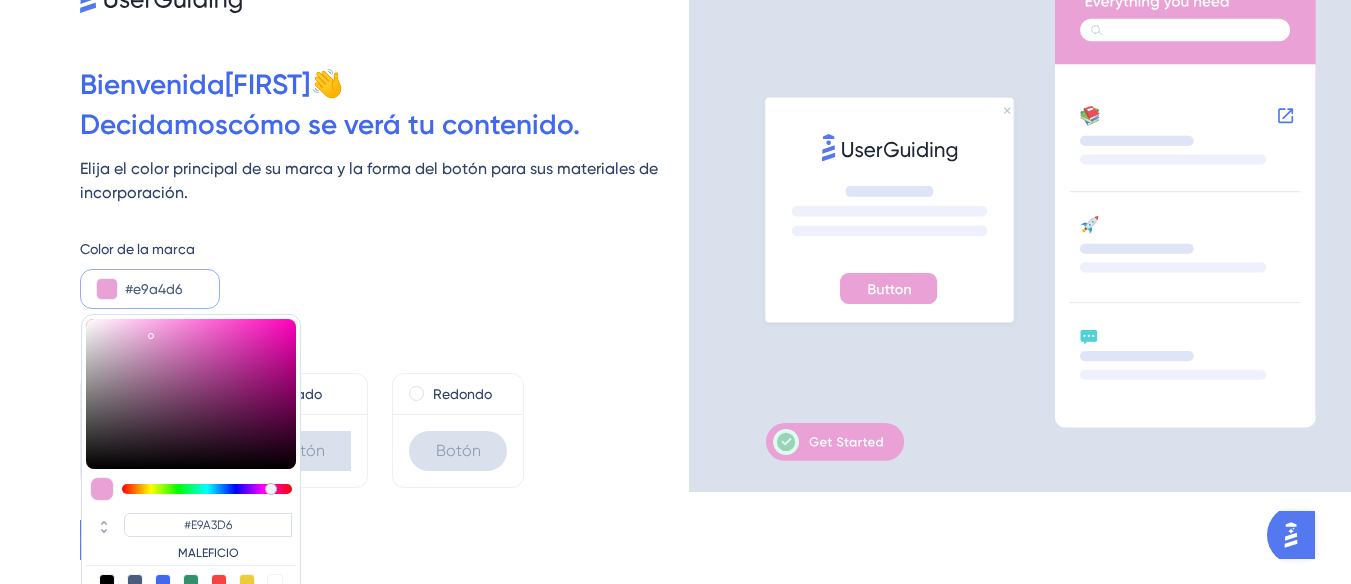 type on "#E9A4D6" 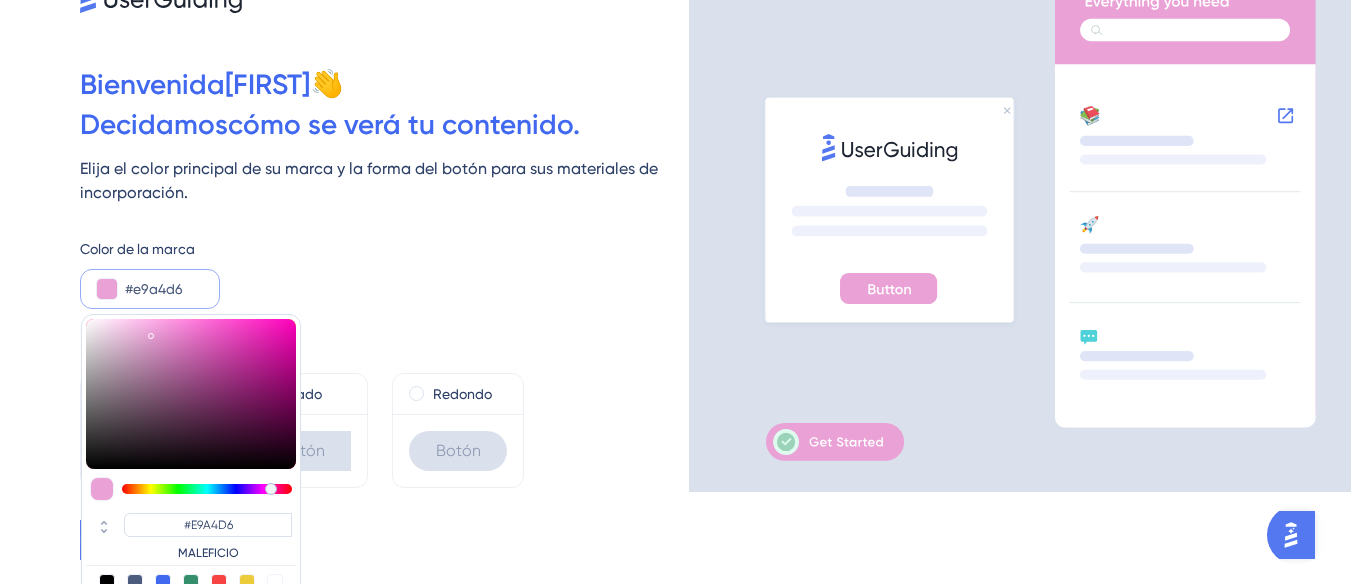 type on "#e4a4d2" 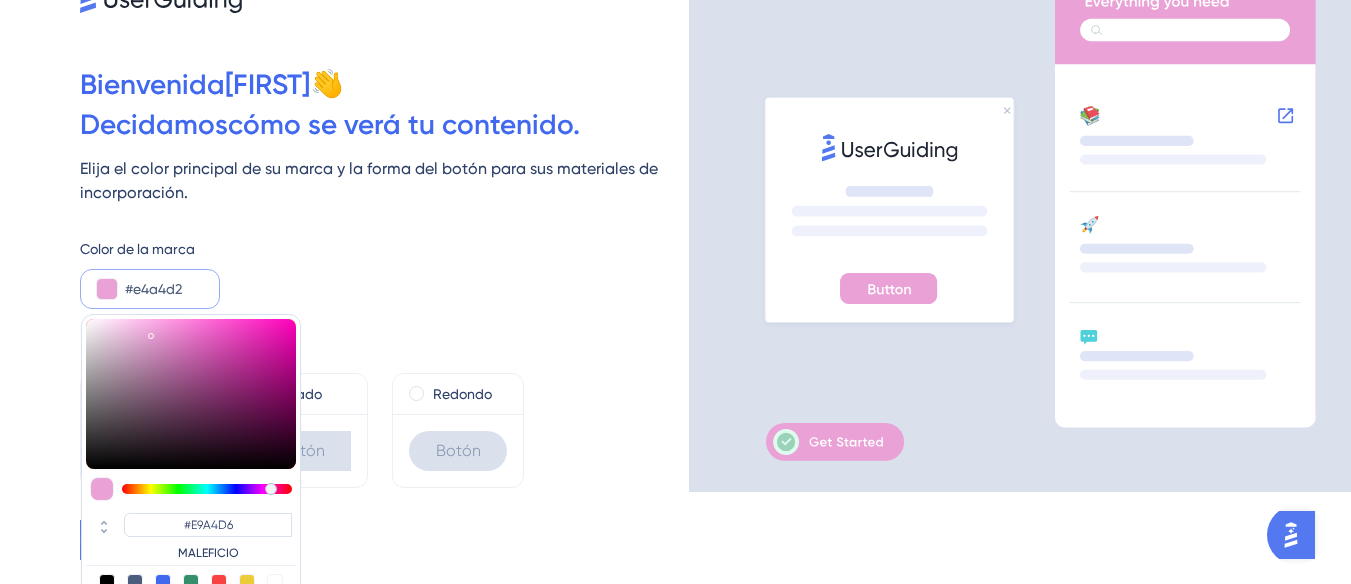 type on "#E4A4D2" 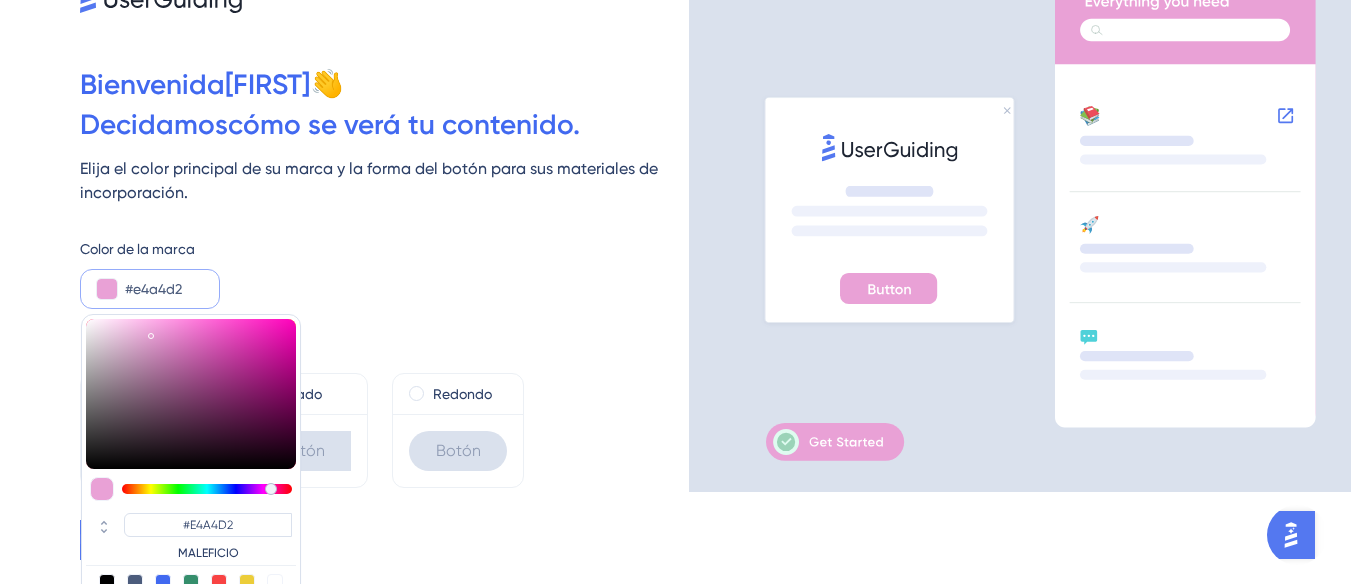 type on "#e0a2cf" 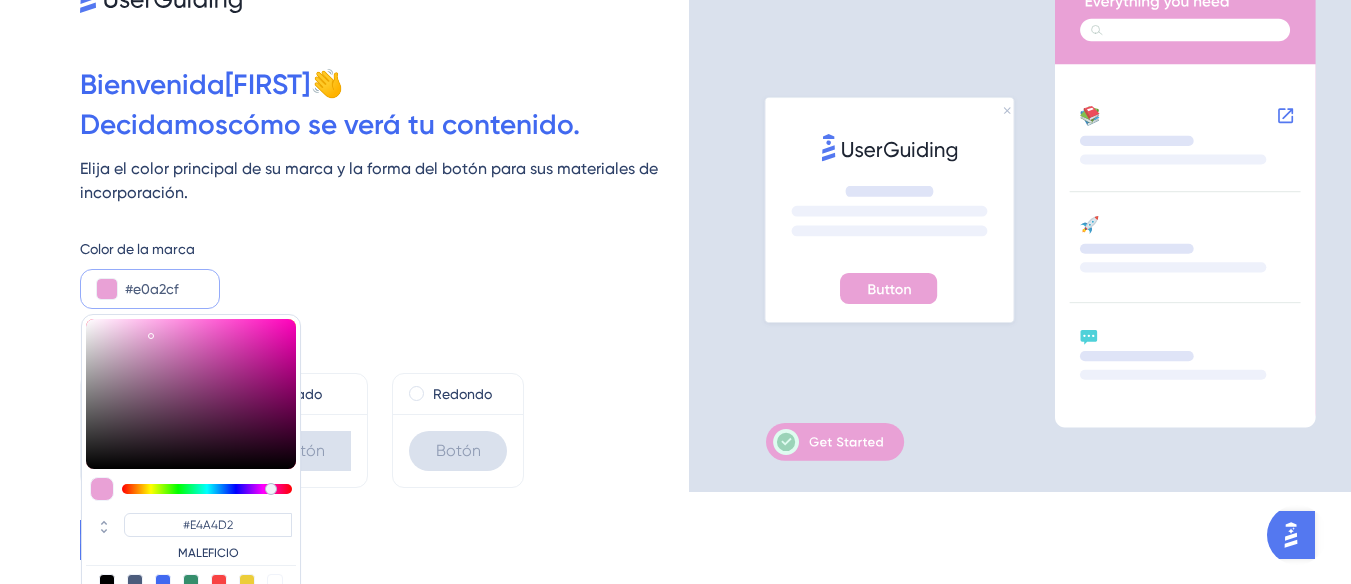 type on "#E0A2CF" 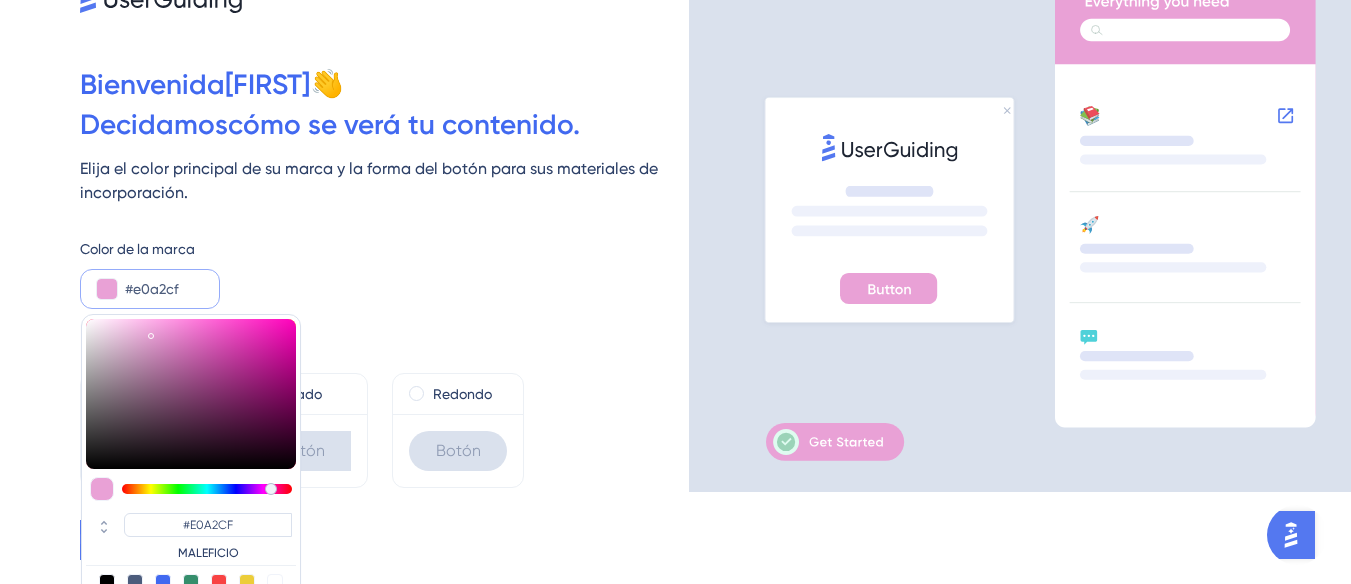 type on "#dba0cb" 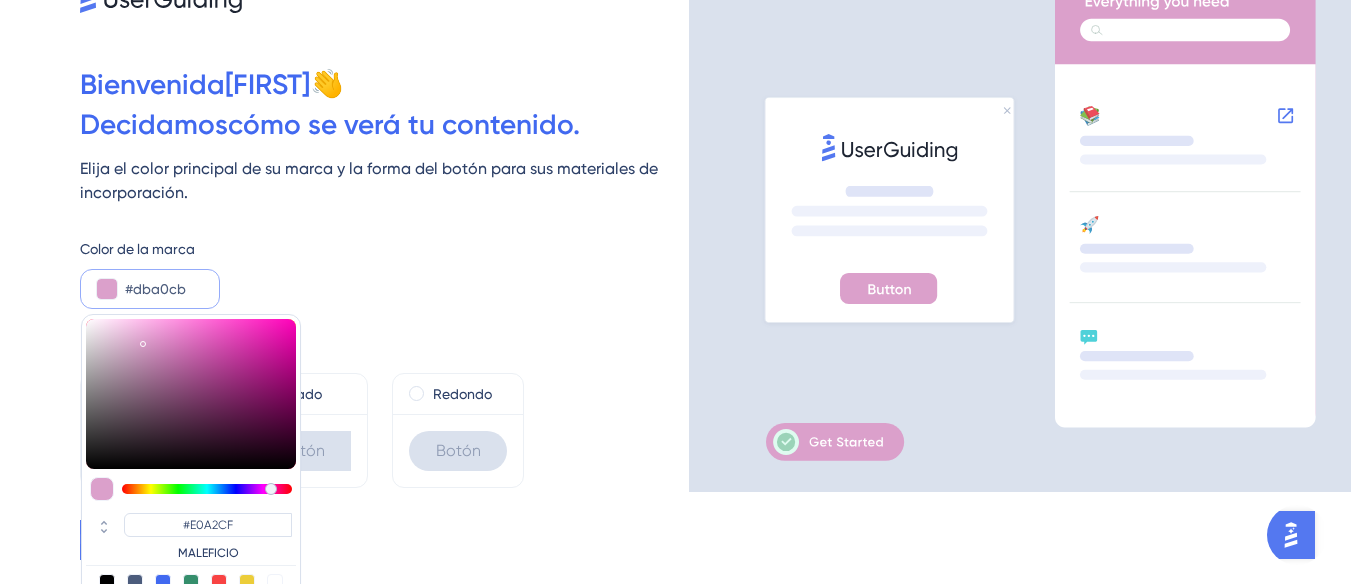 type on "#DBA0CB" 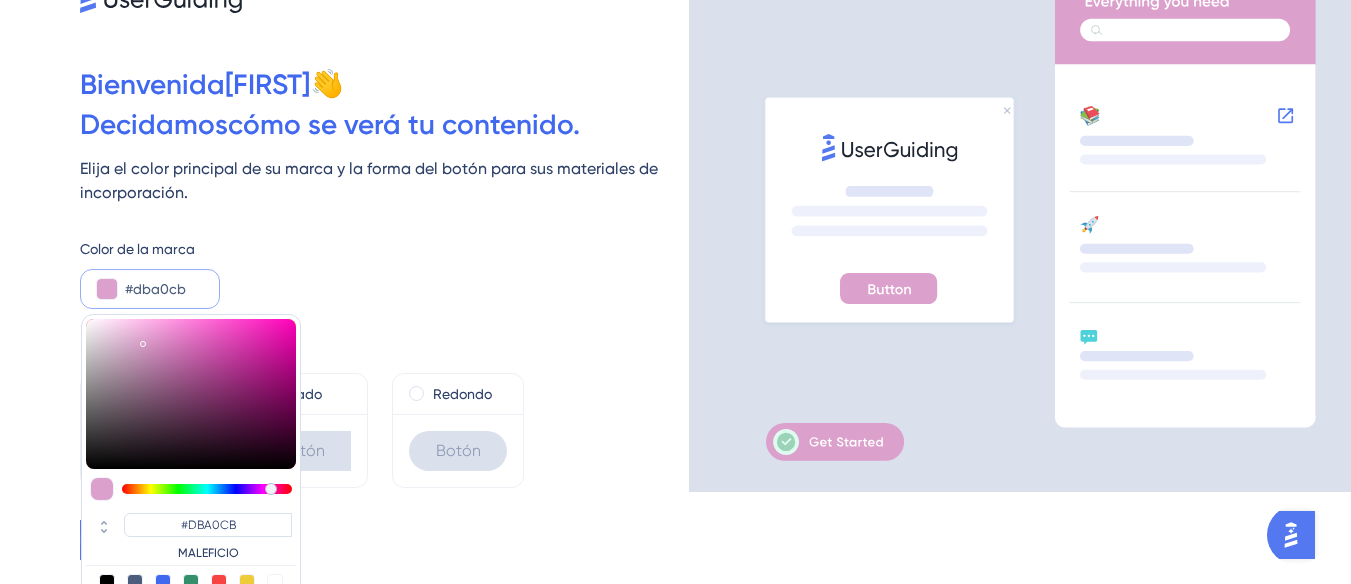 type on "#d89ec8" 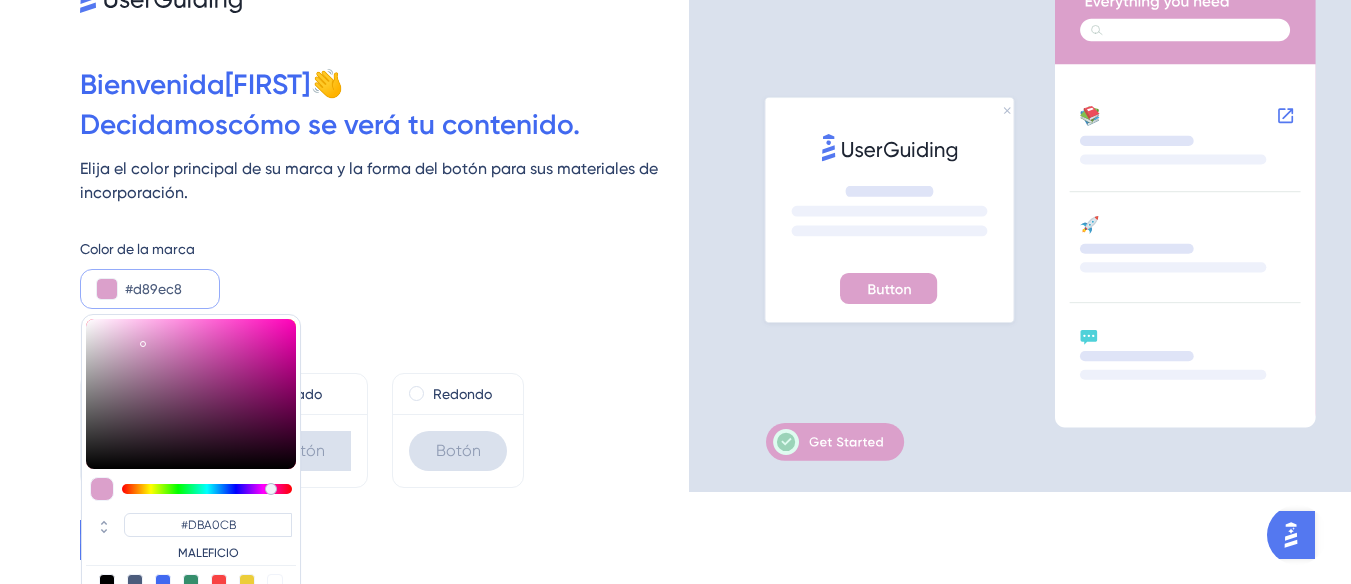 type on "#D89EC8" 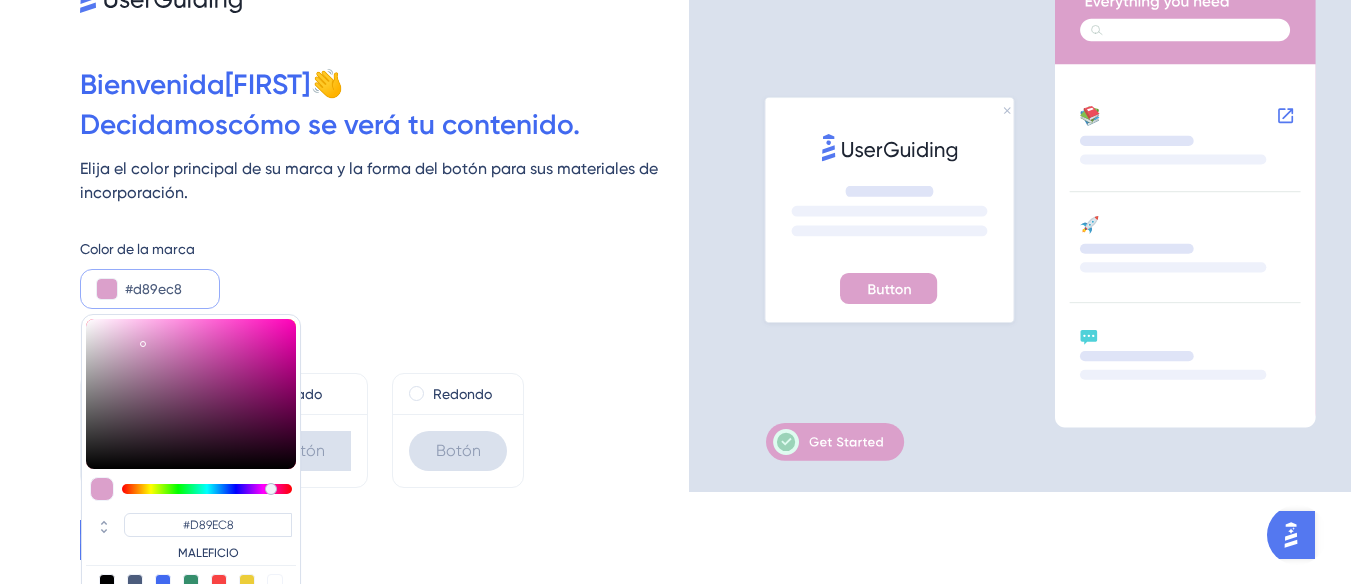 type on "#d69dc6" 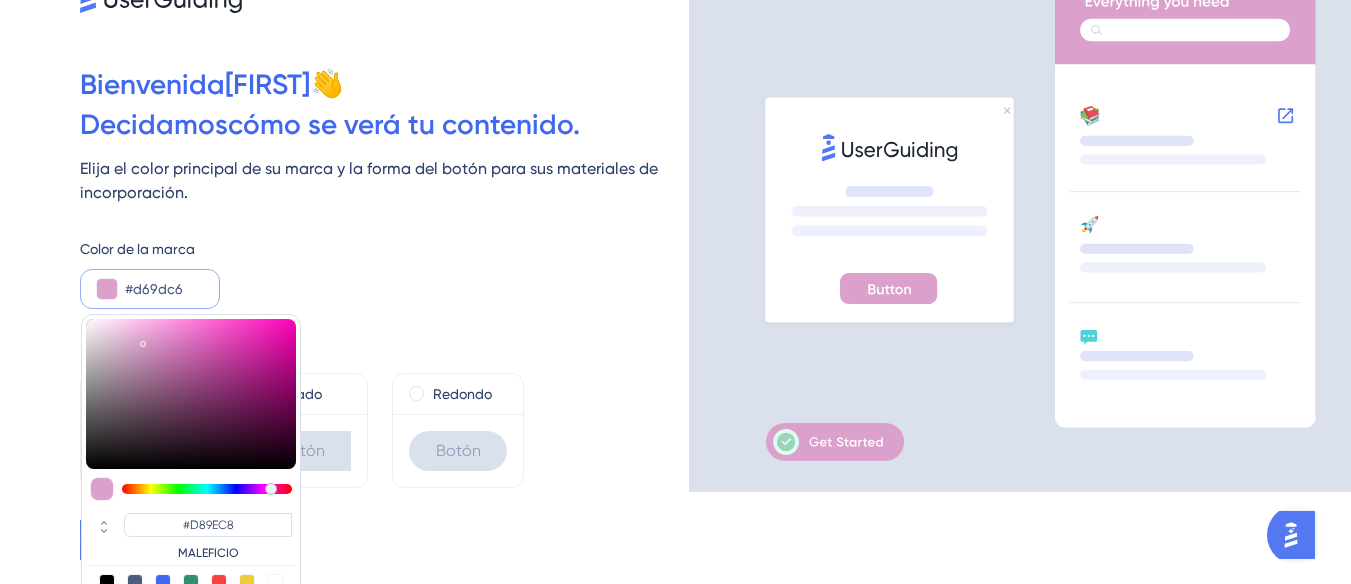 type on "#D69DC6" 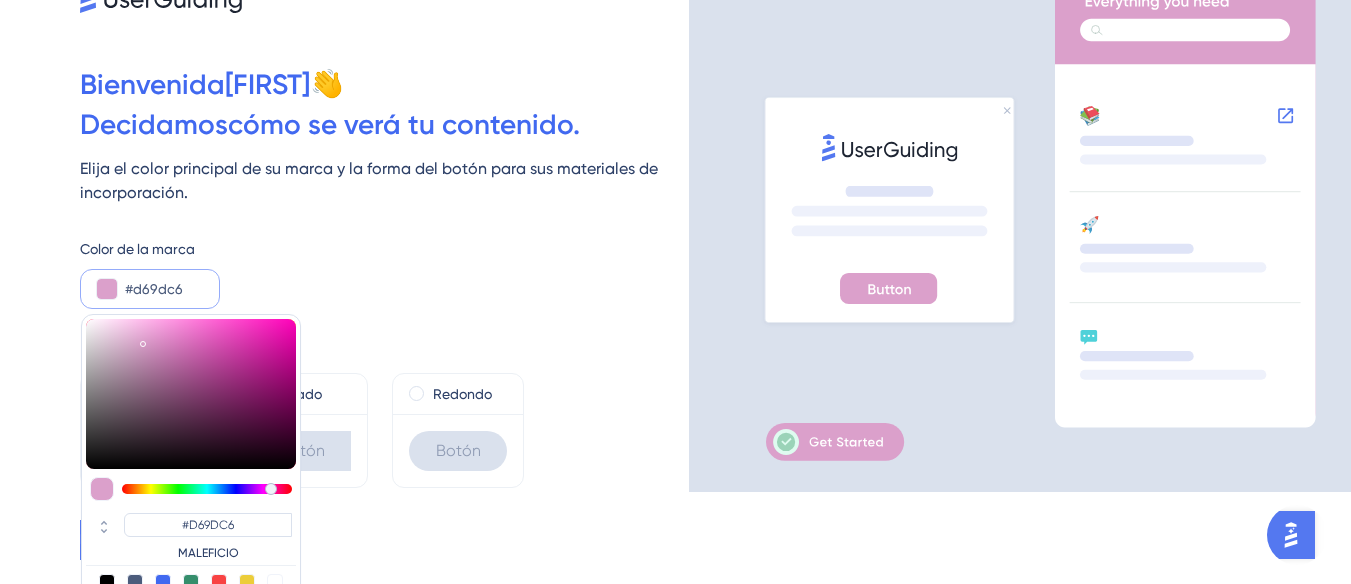 type on "#d39bc3" 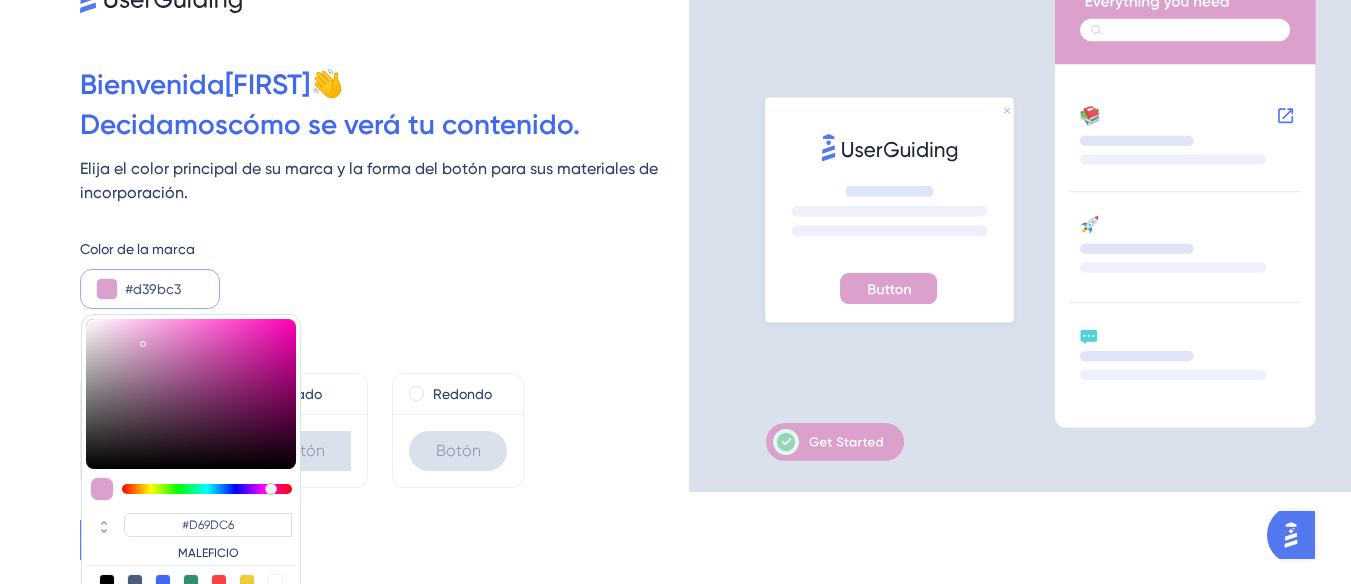 type on "#D39BC3" 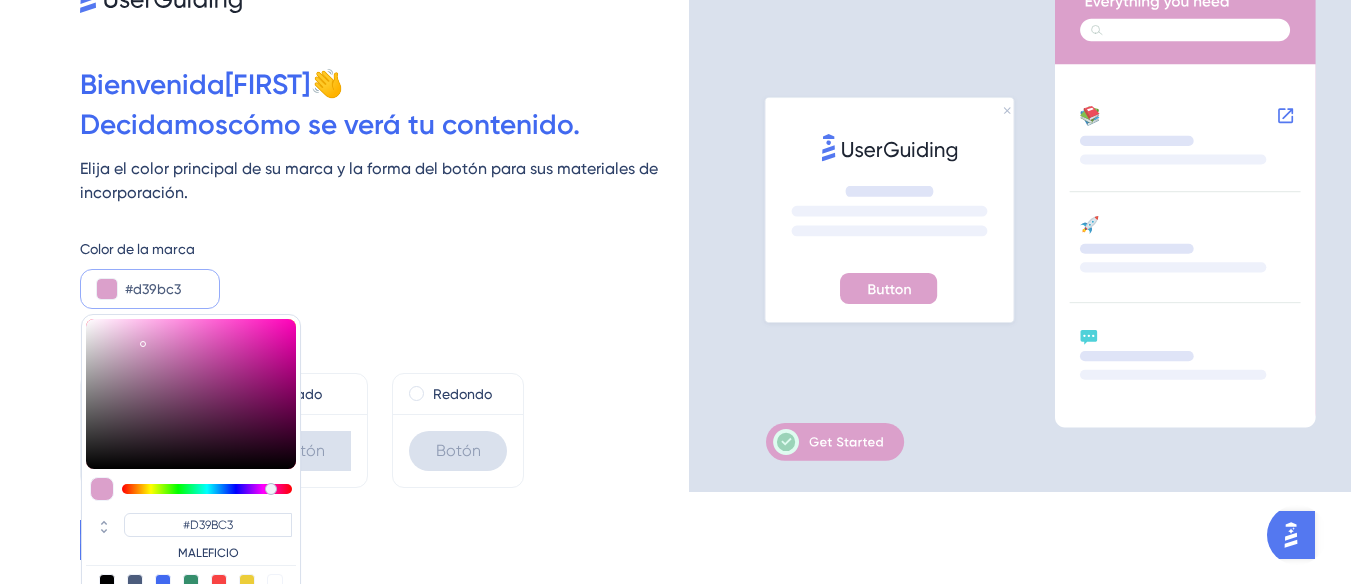 type on "#d199c1" 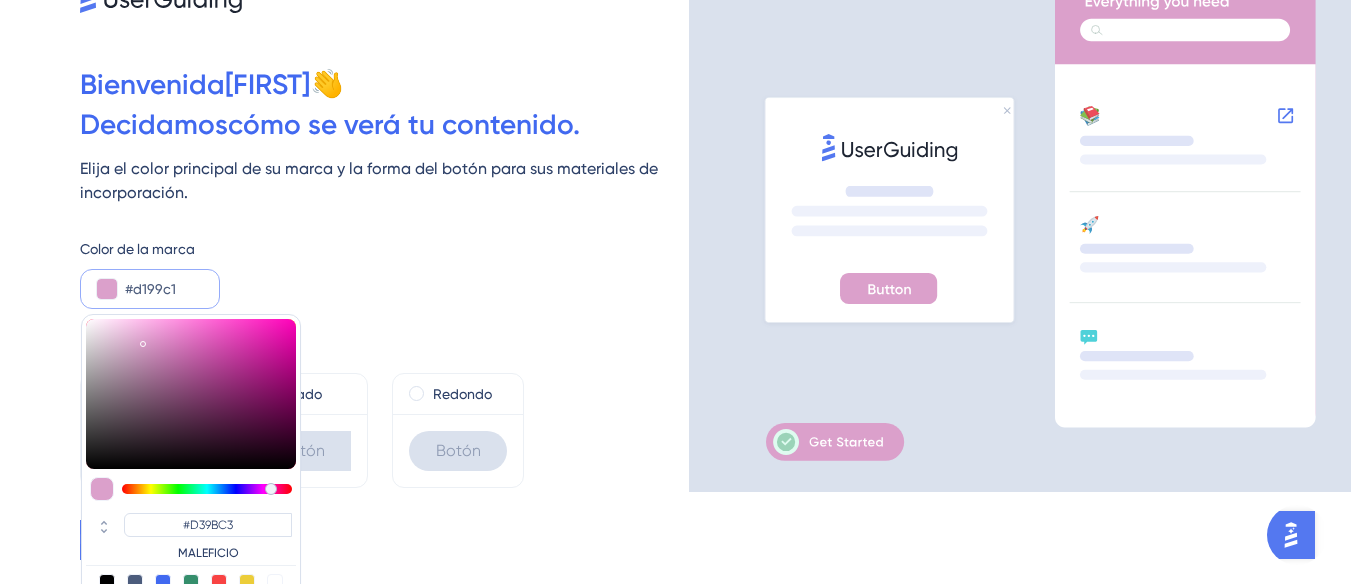 type on "#D199C1" 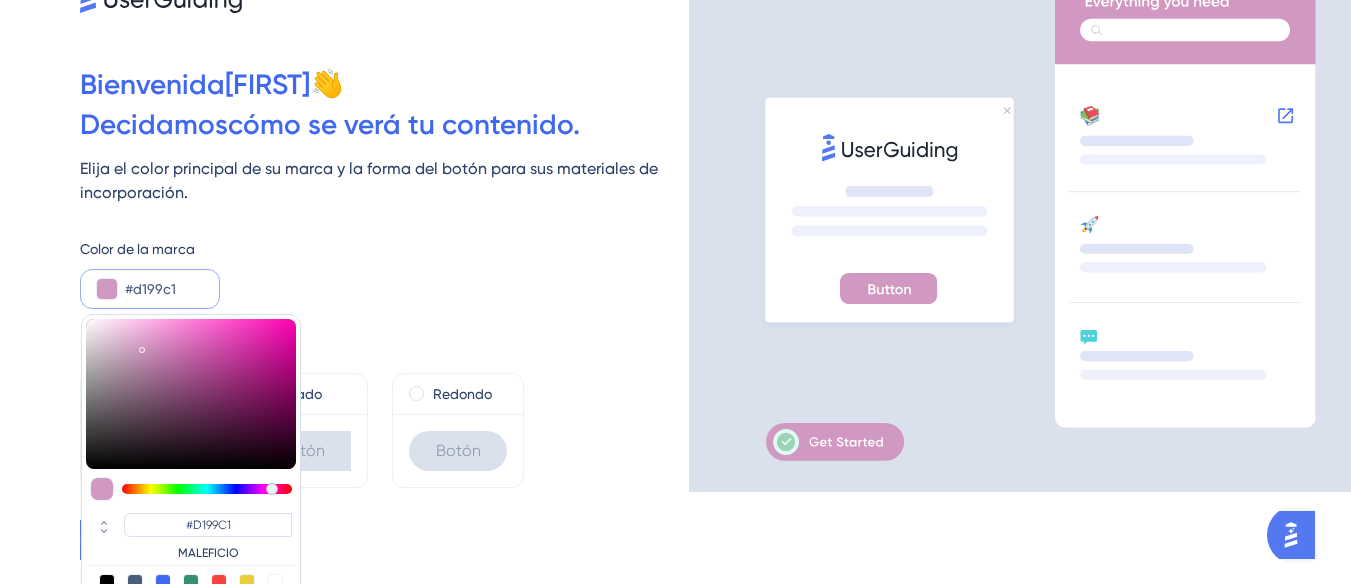 type on "#cf98c0" 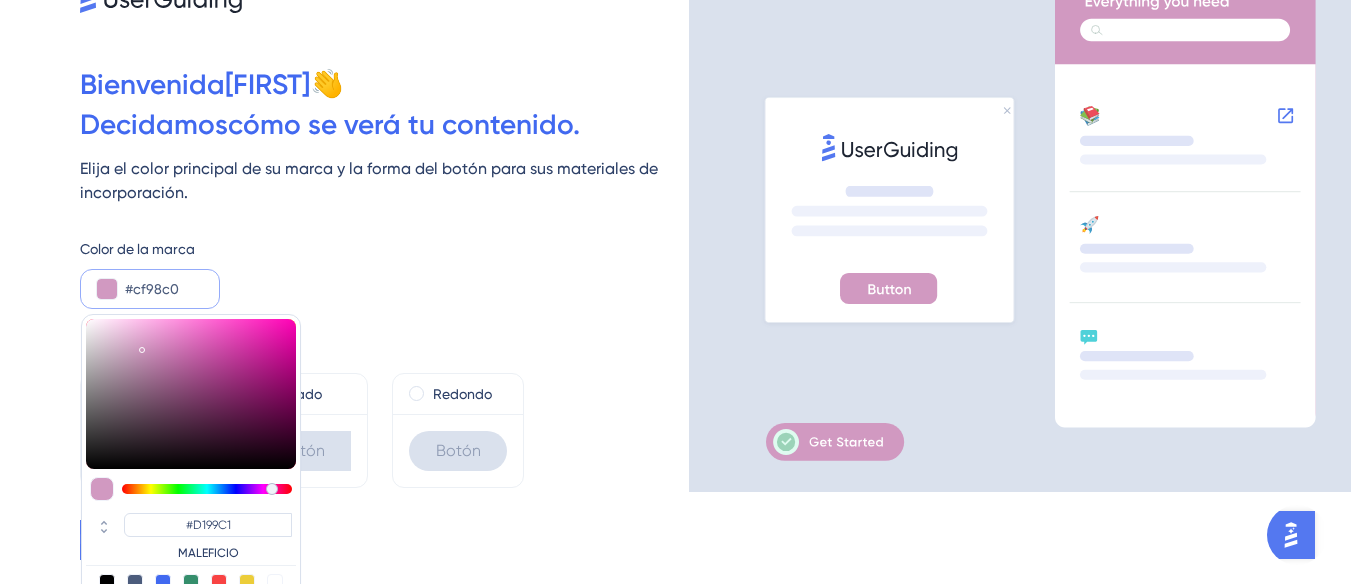 type on "#CF98C0" 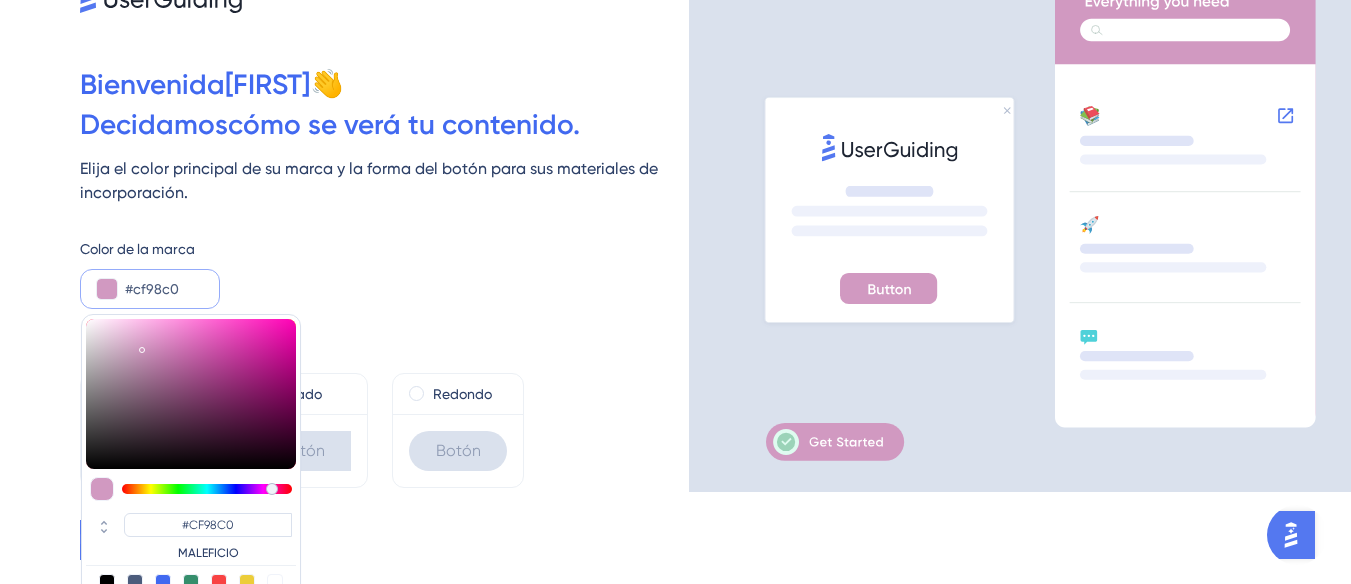 type on "#ce97bf" 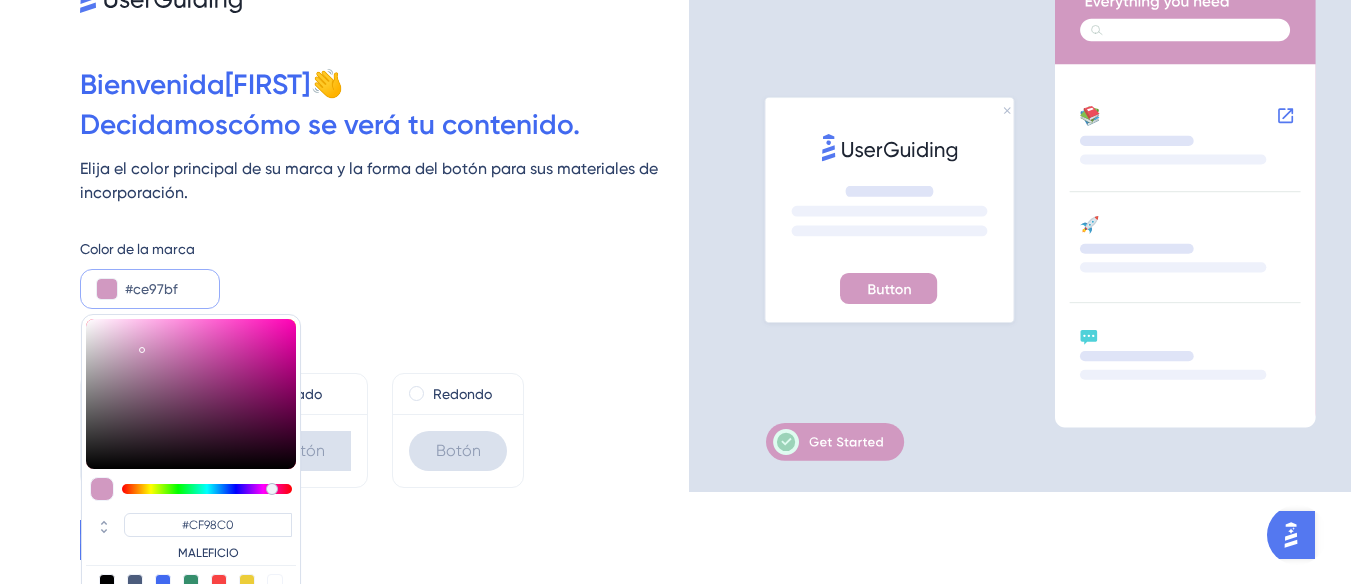 type on "#CE97BF" 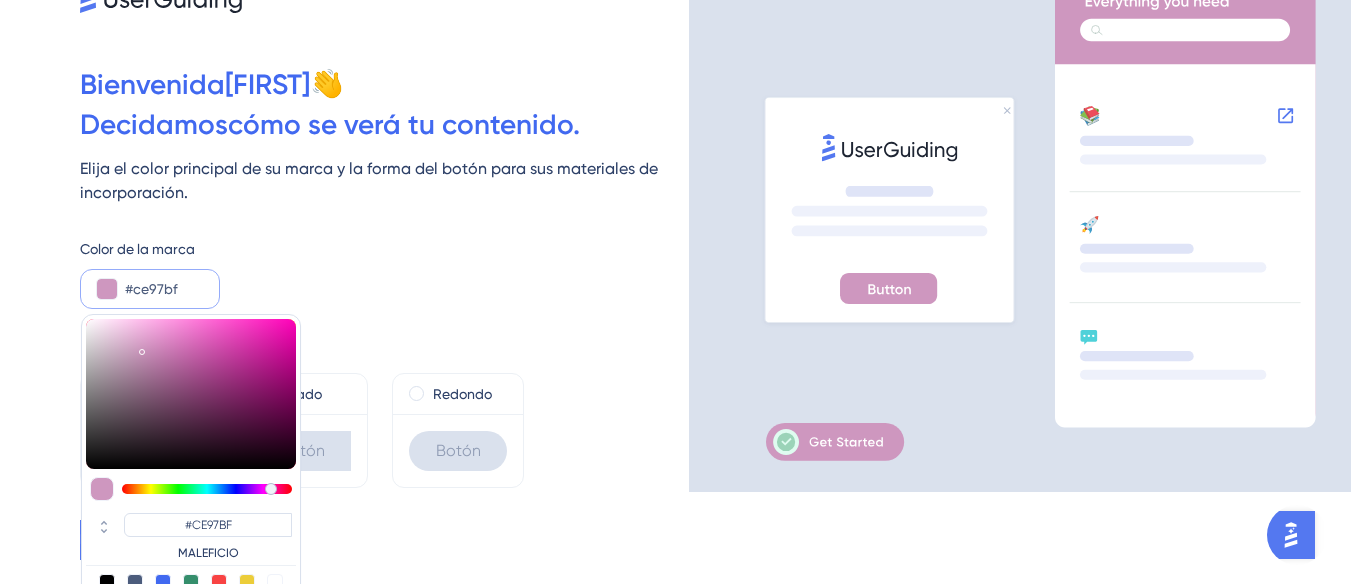 type on "#ce96be" 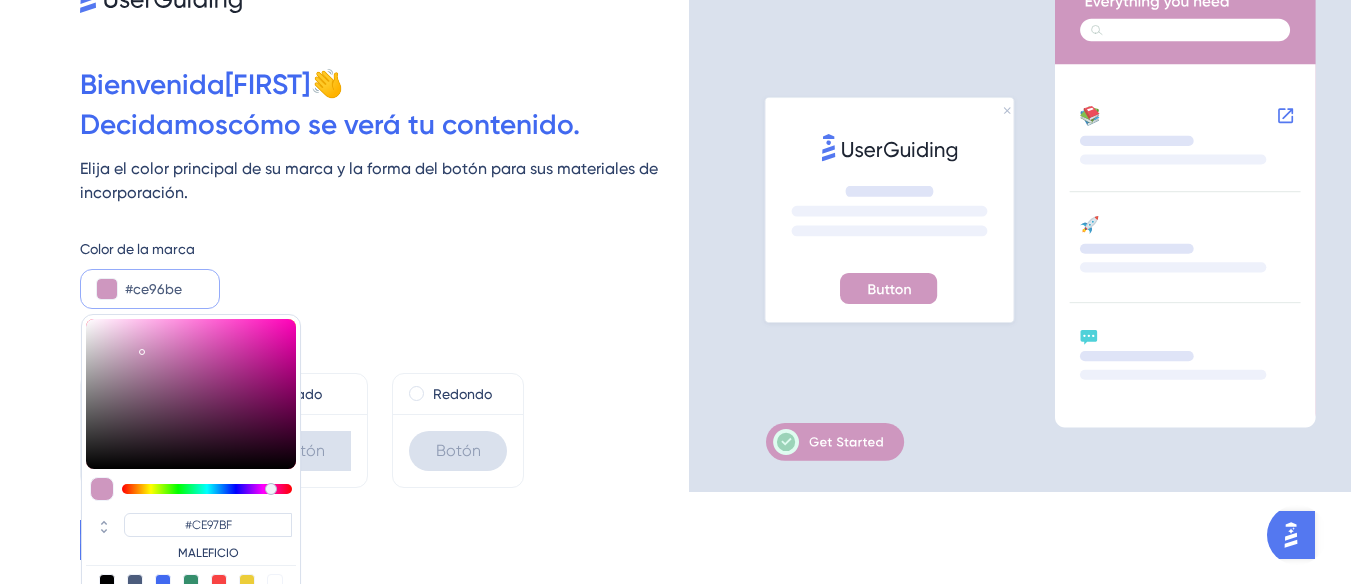 type on "#CE96BE" 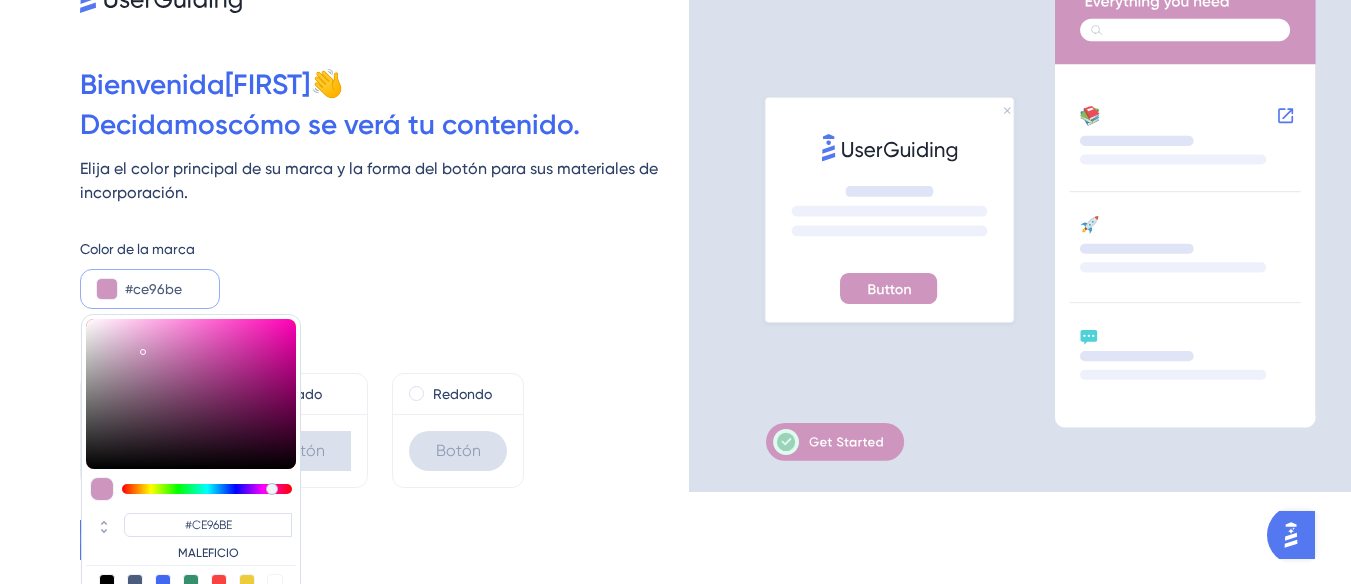 drag, startPoint x: 226, startPoint y: 330, endPoint x: 143, endPoint y: 348, distance: 84.92938 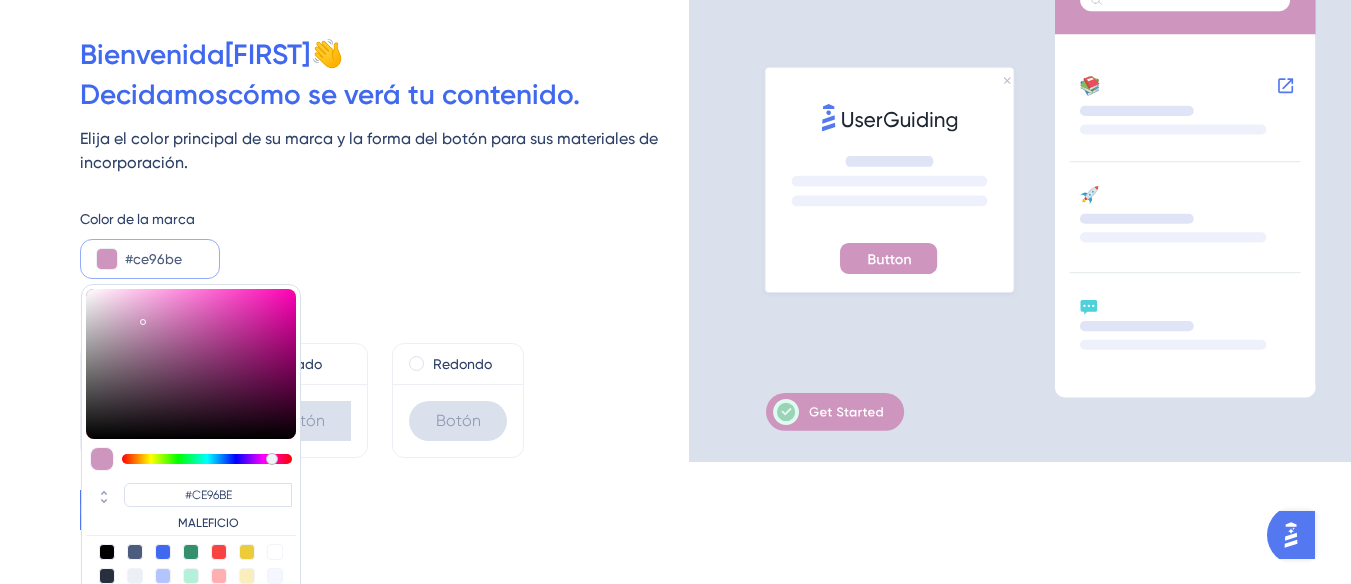 scroll, scrollTop: 139, scrollLeft: 0, axis: vertical 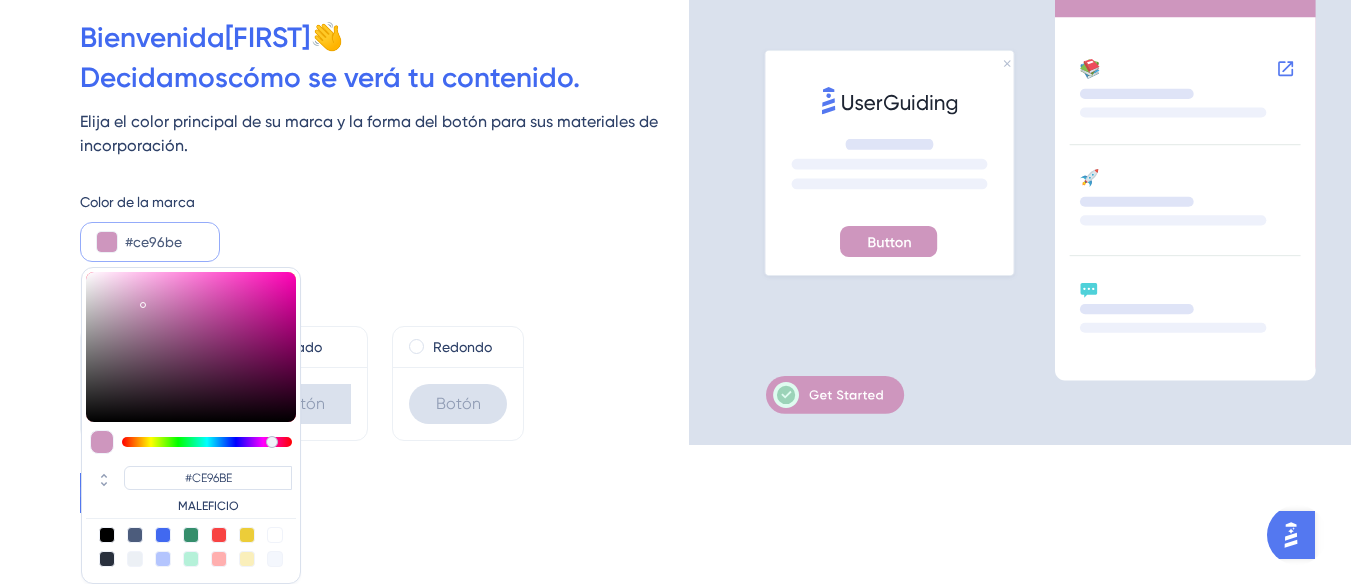 click on "Por defecto Botón Afilado Botón Redondo Botón" at bounding box center (384, 383) 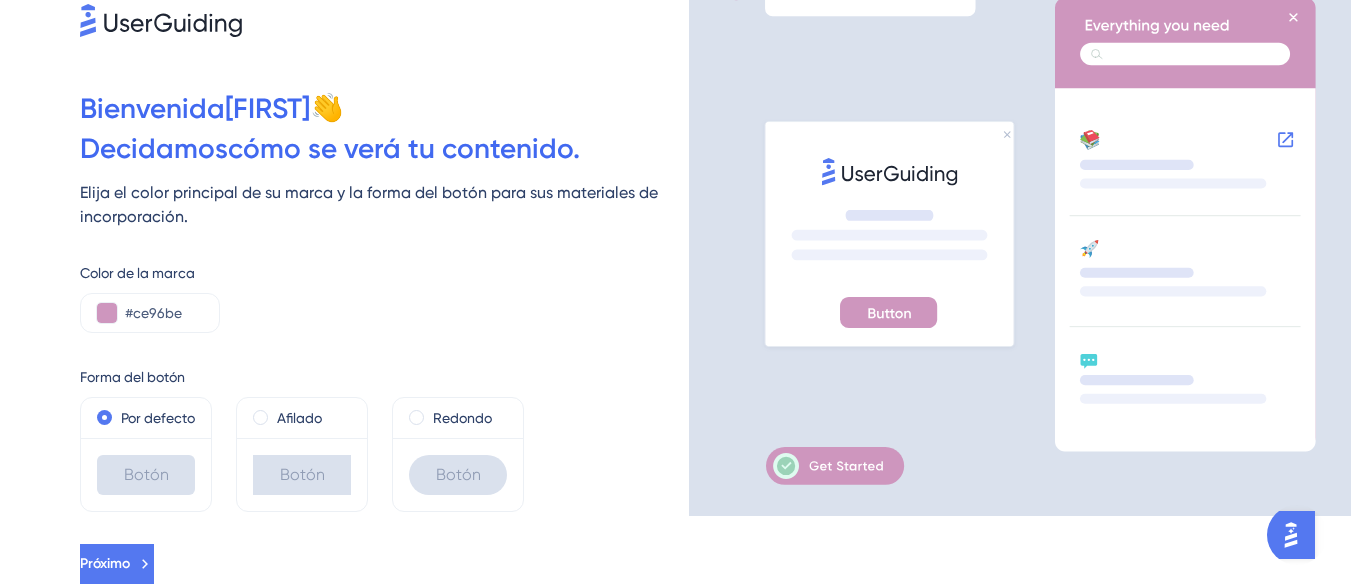 scroll, scrollTop: 92, scrollLeft: 0, axis: vertical 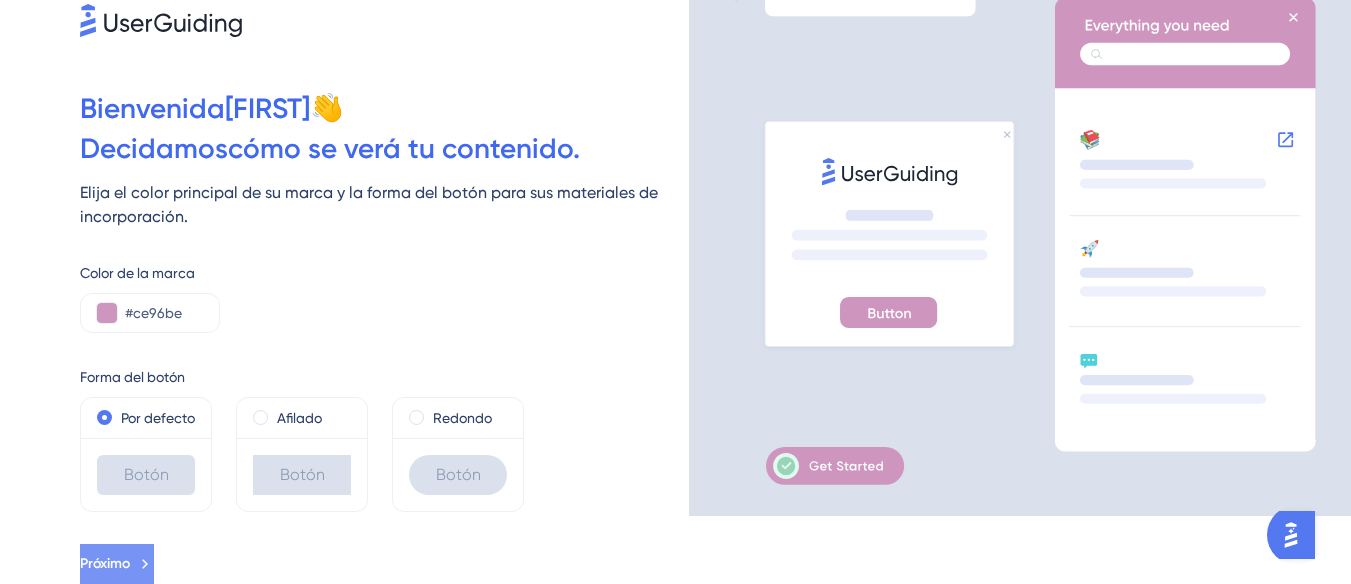 click on "Próximo" at bounding box center (117, 564) 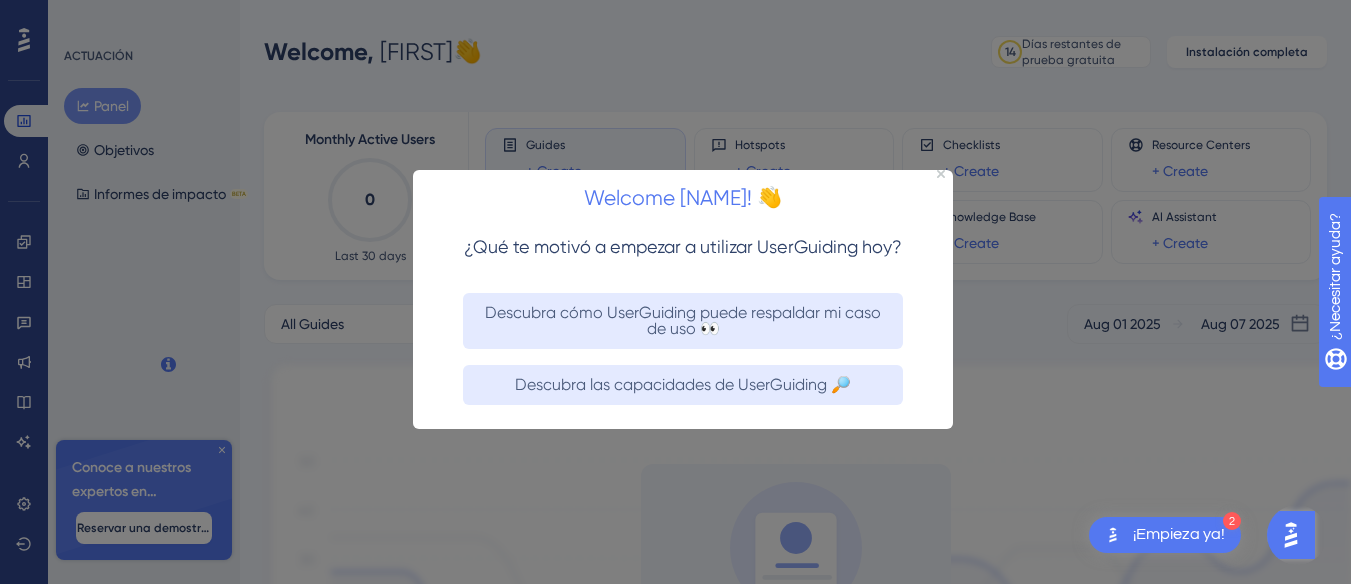 scroll, scrollTop: 0, scrollLeft: 0, axis: both 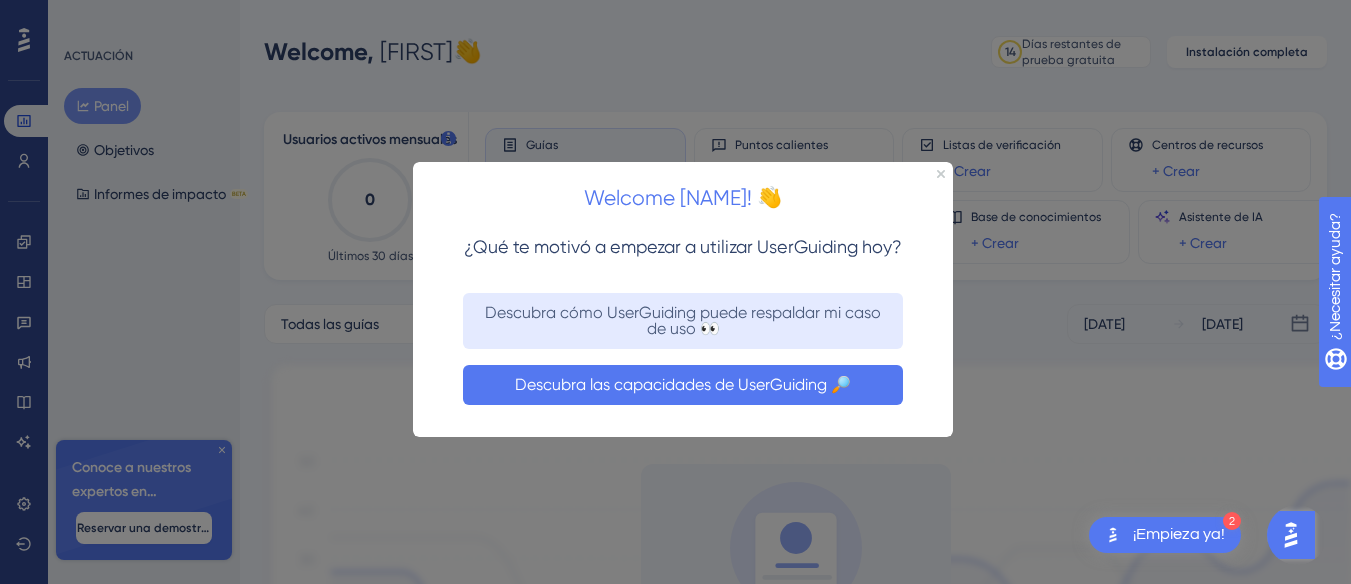 click on "Descubra las capacidades de UserGuiding 🔎" at bounding box center [683, 383] 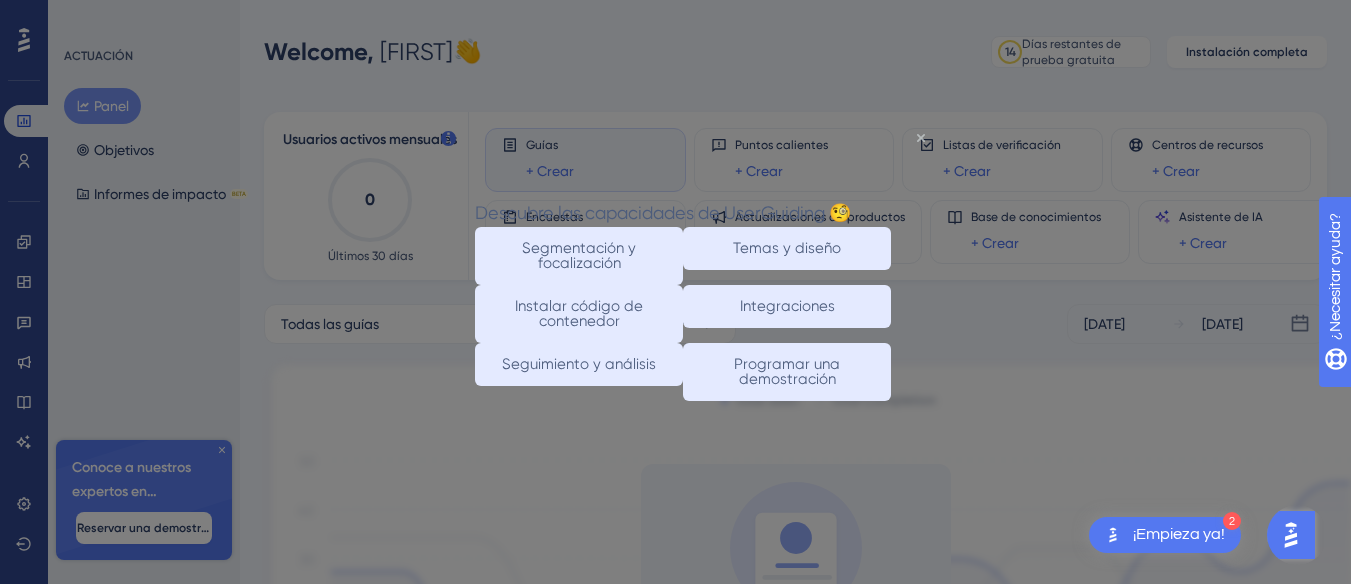 click 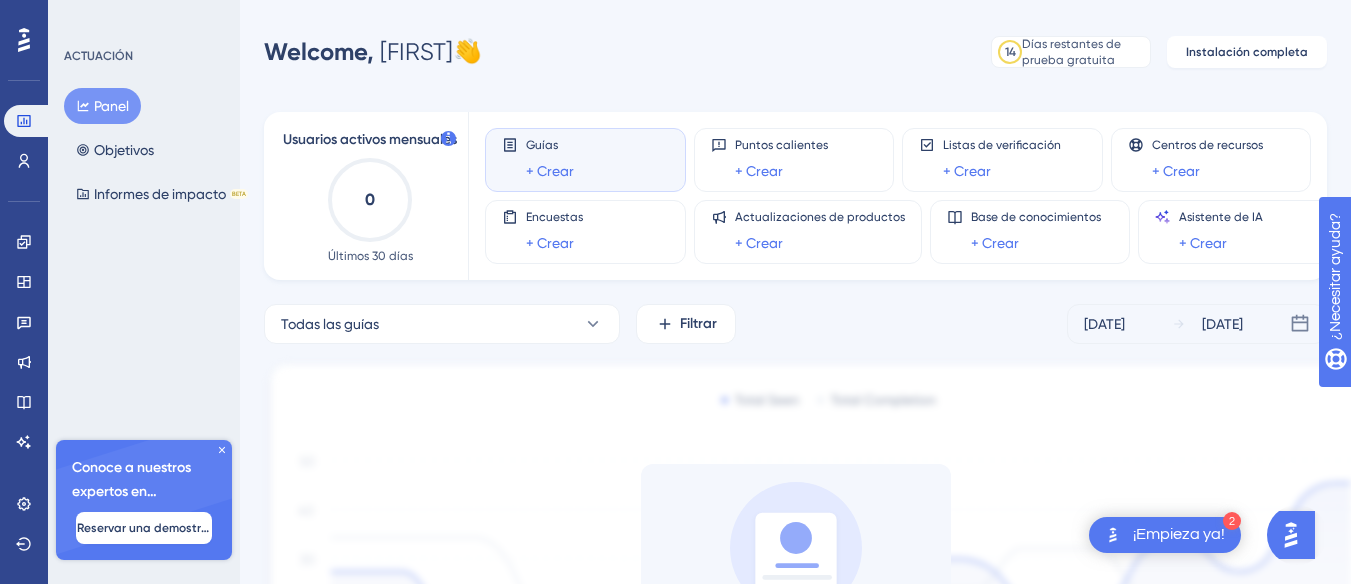 click 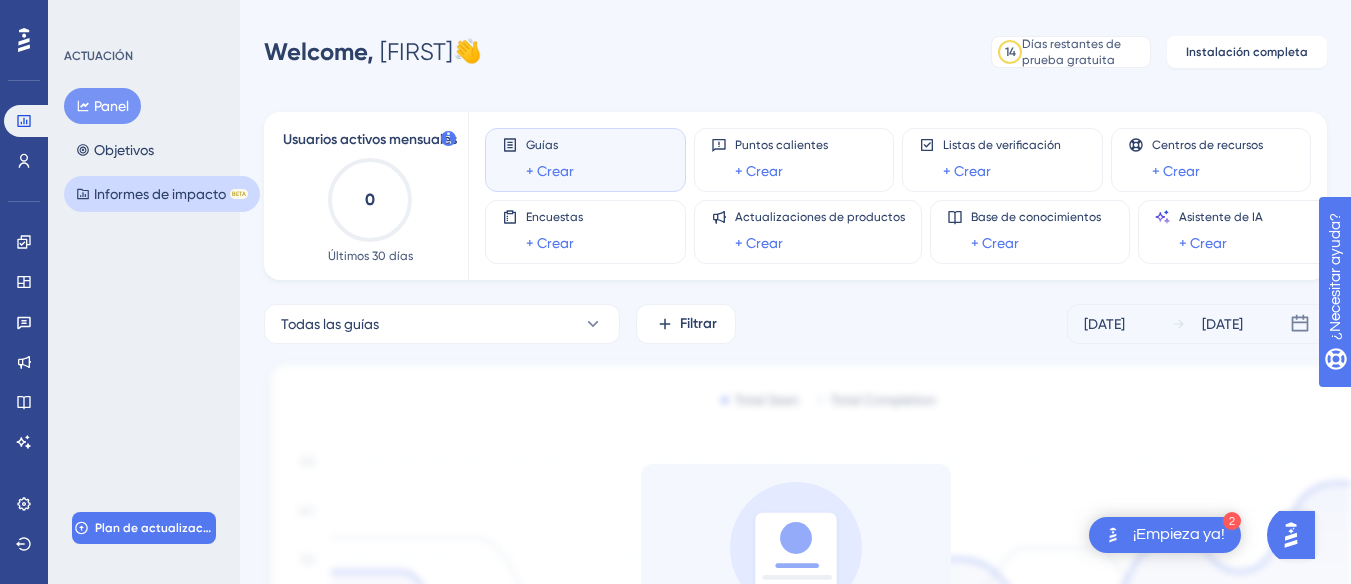 click on "Informes de impacto" at bounding box center [160, 194] 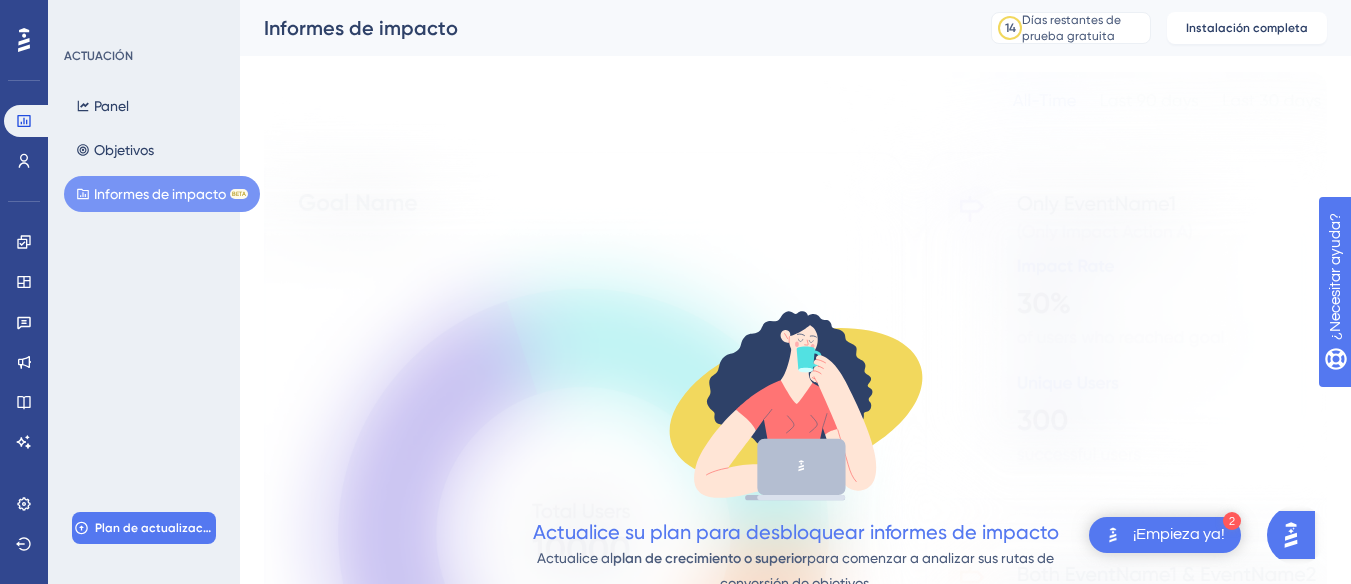 scroll, scrollTop: 0, scrollLeft: 0, axis: both 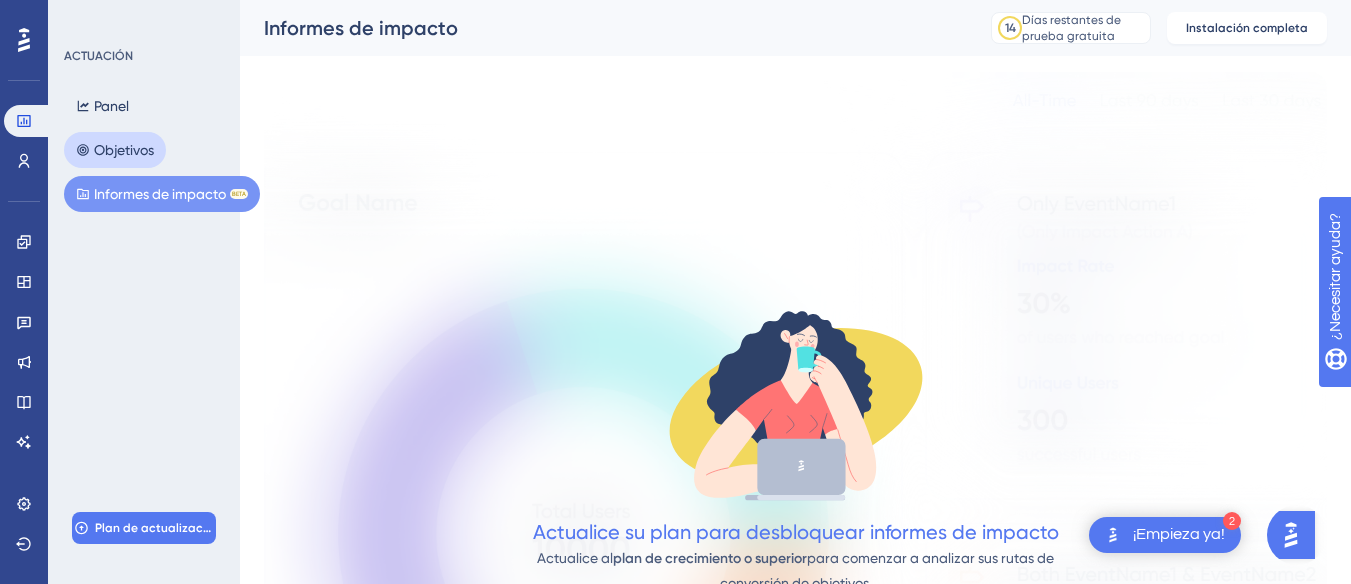 click on "Objetivos" at bounding box center [124, 150] 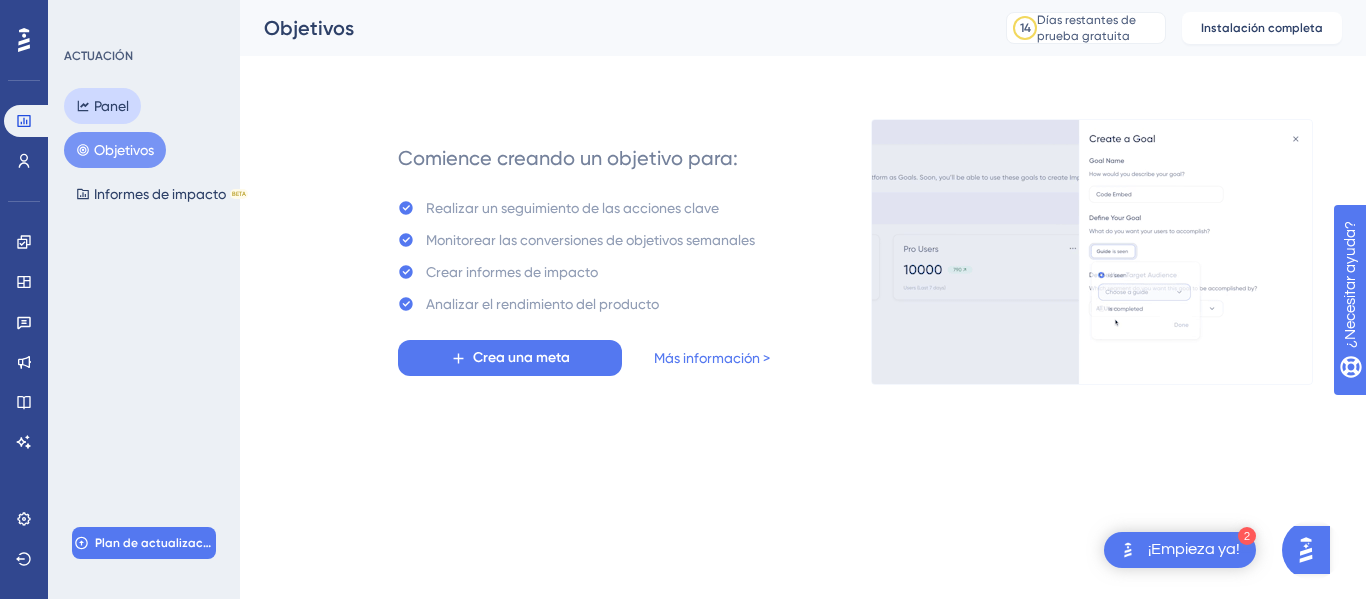 click on "Panel" at bounding box center (111, 106) 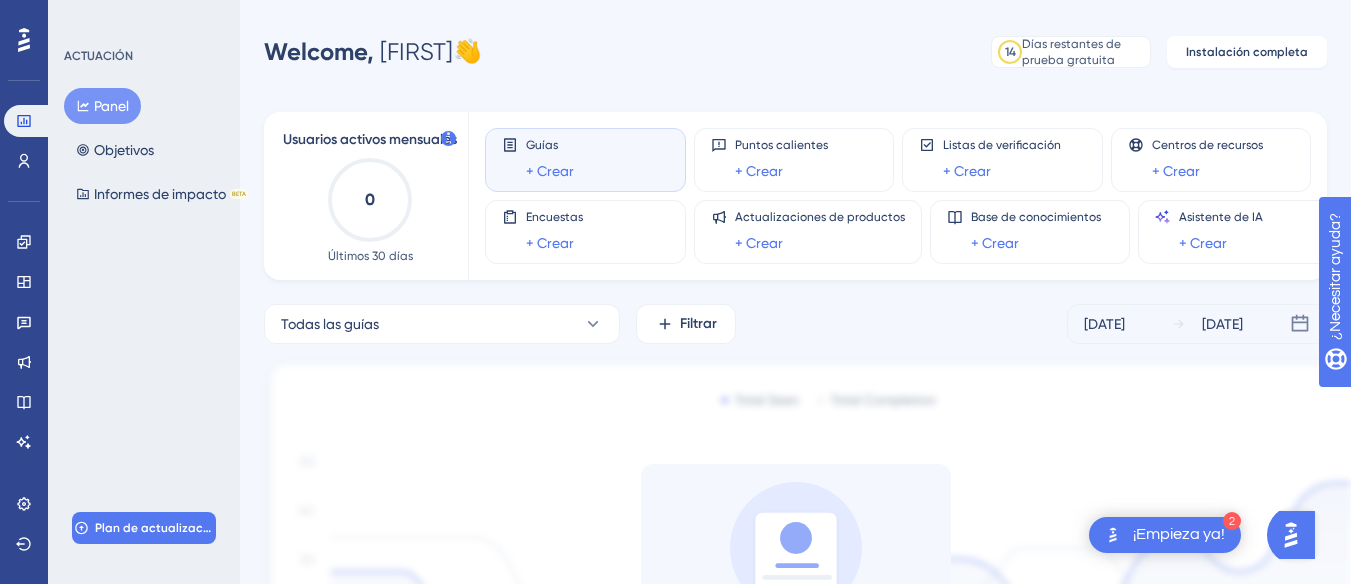click on "¡Empieza ya!" at bounding box center [1179, 534] 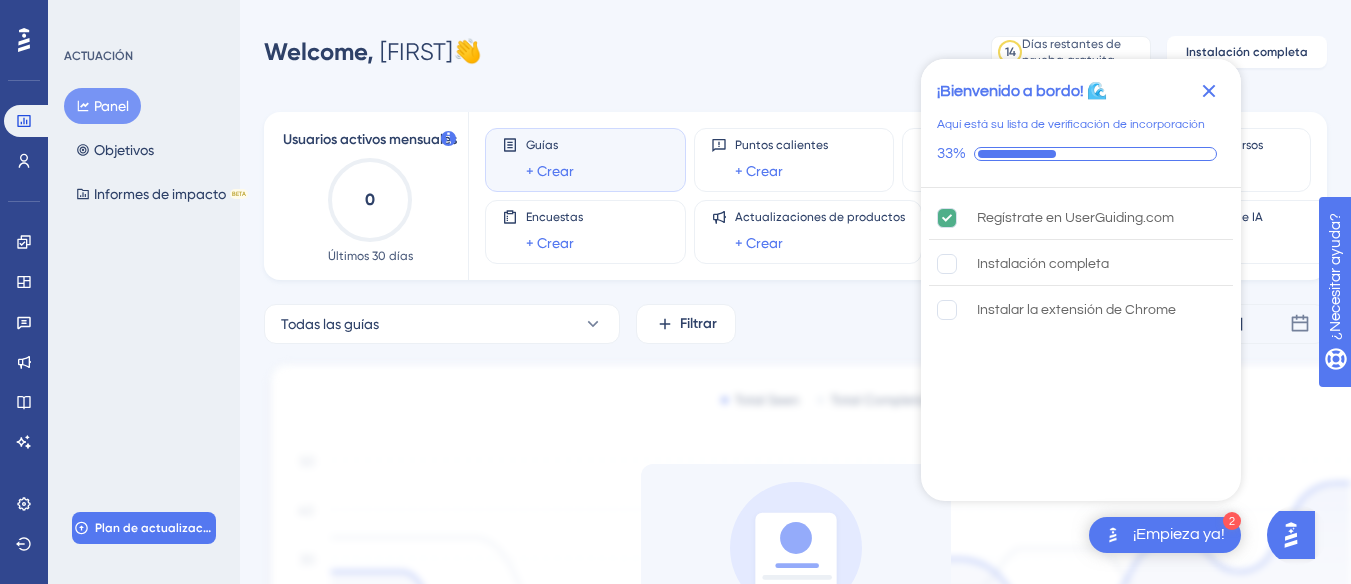 click at bounding box center (824, 570) 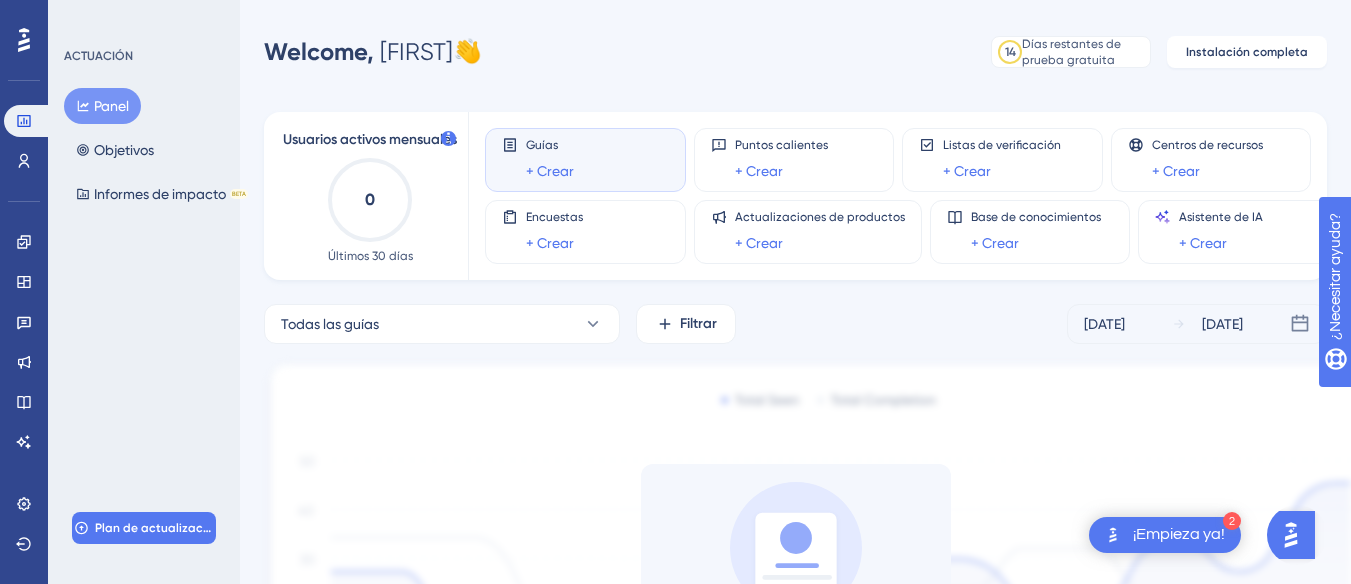 click on "Guías" at bounding box center (542, 145) 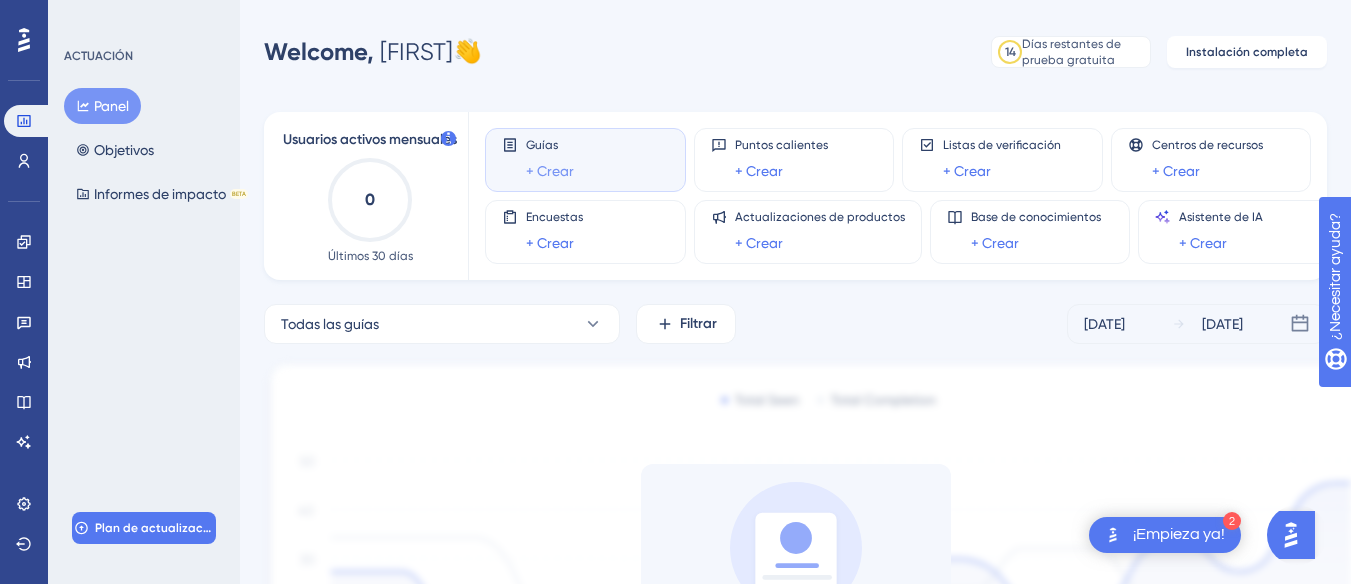 click on "+ Crear" at bounding box center (550, 171) 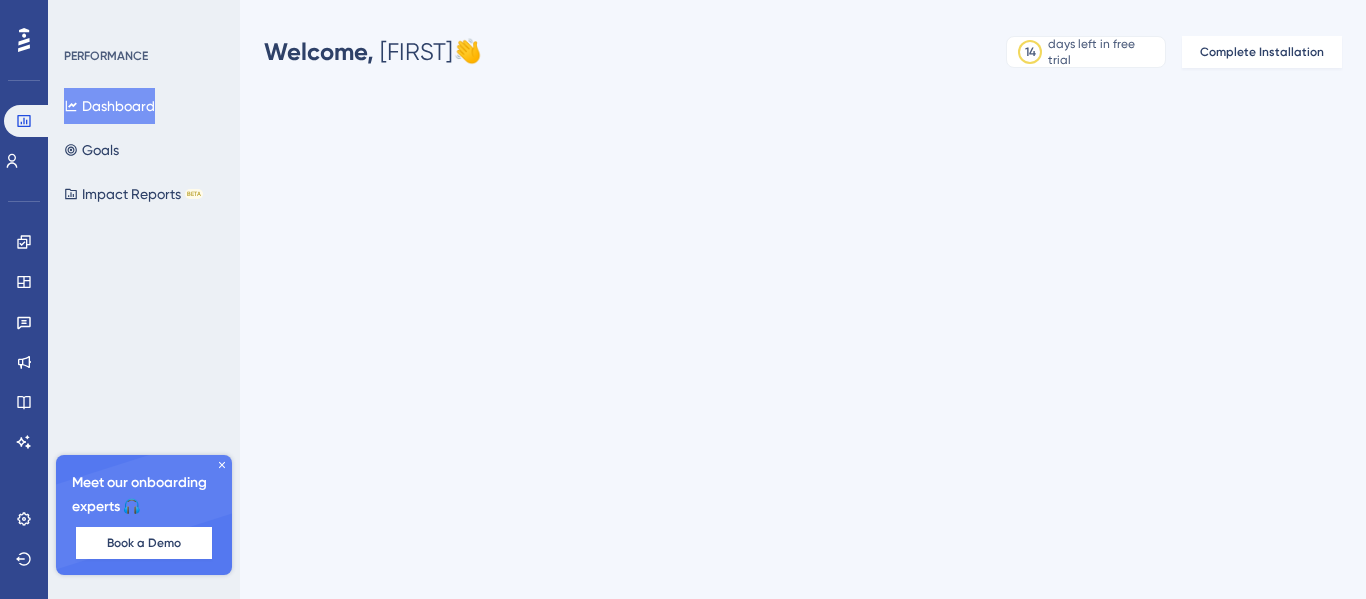scroll, scrollTop: 0, scrollLeft: 0, axis: both 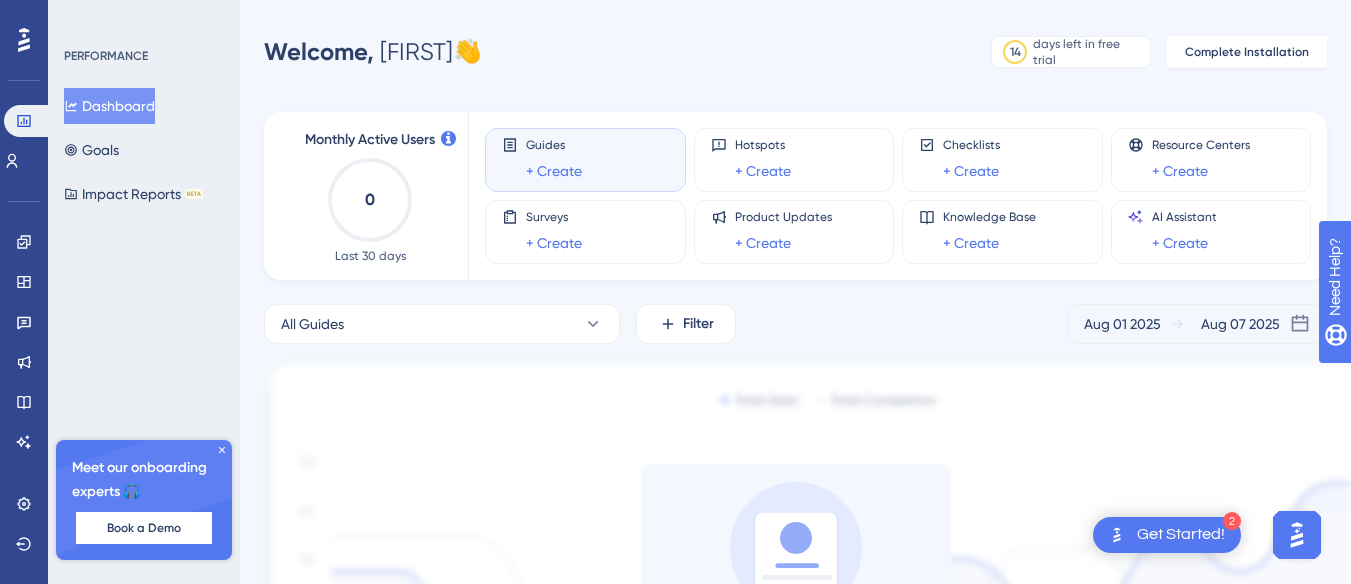 click on "2 Get Started!" at bounding box center [1167, 535] 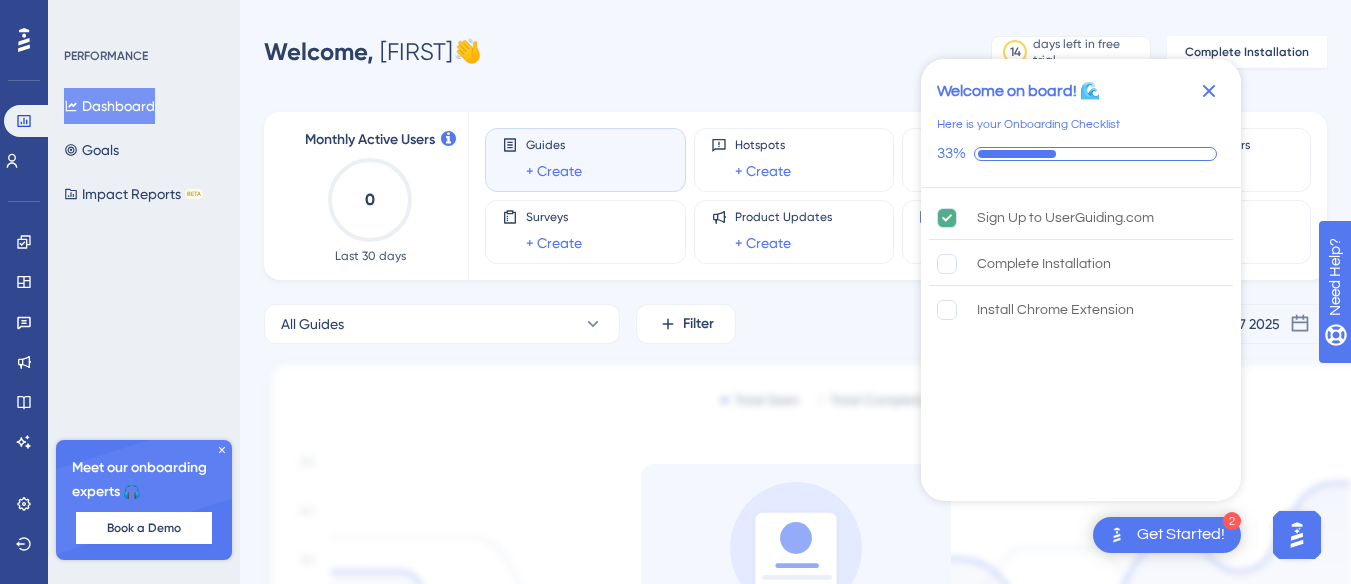 click on "2 Get Started!" at bounding box center (1167, 535) 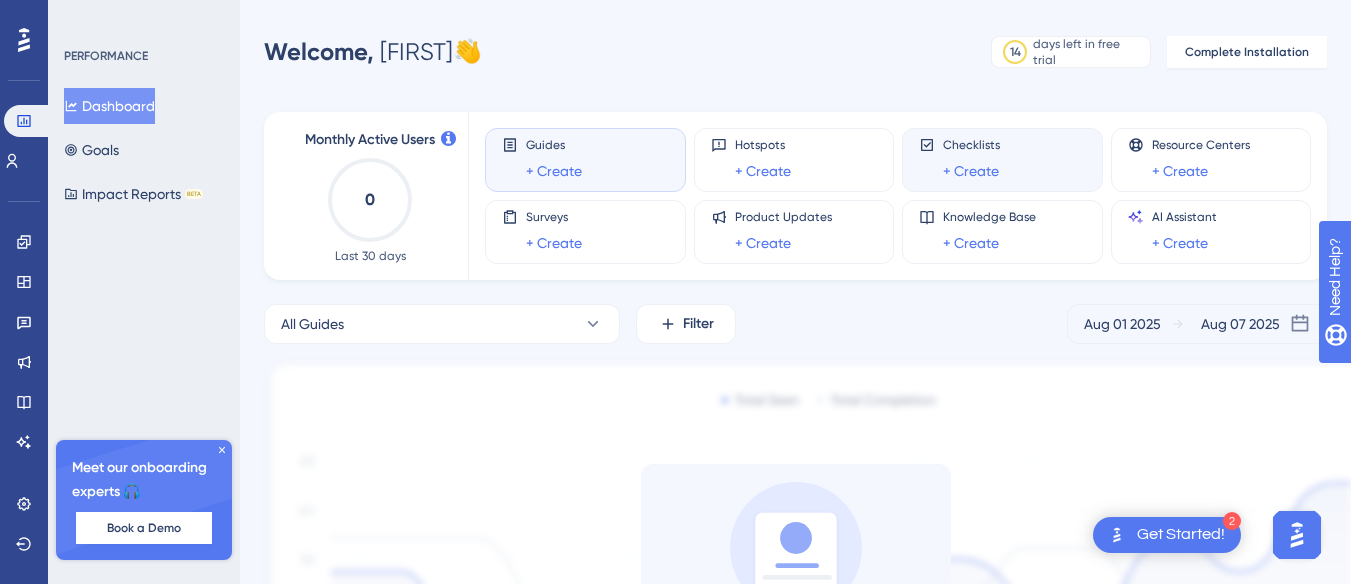 click on "Checklists + Create" at bounding box center (1002, 160) 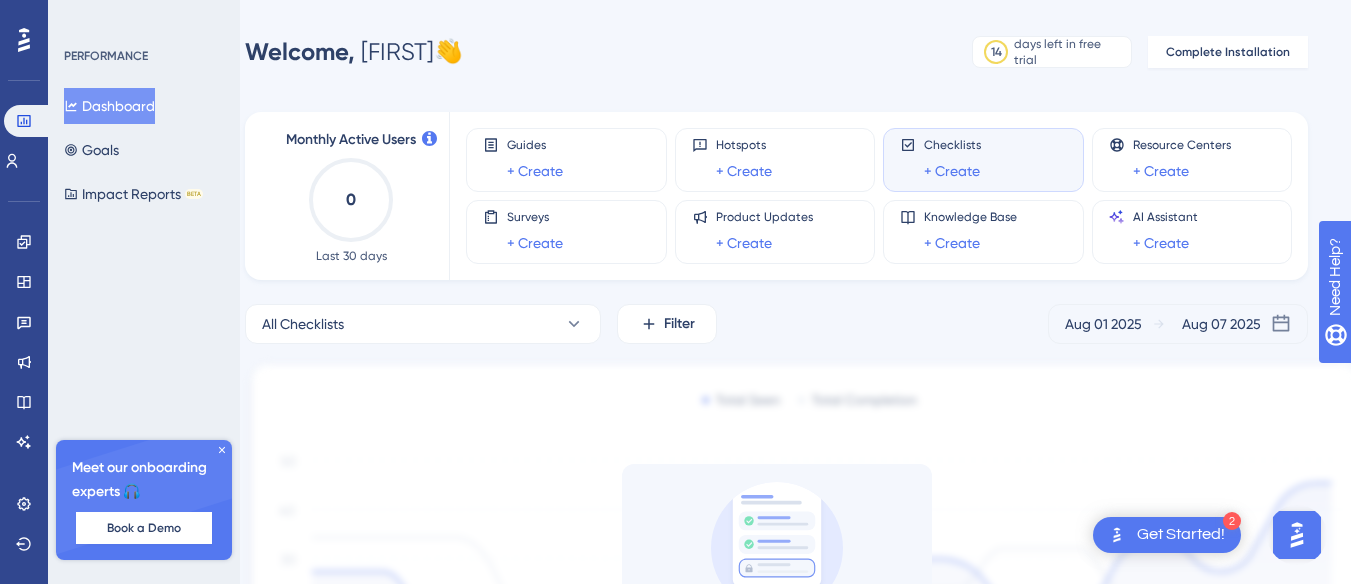 scroll, scrollTop: 0, scrollLeft: 33, axis: horizontal 